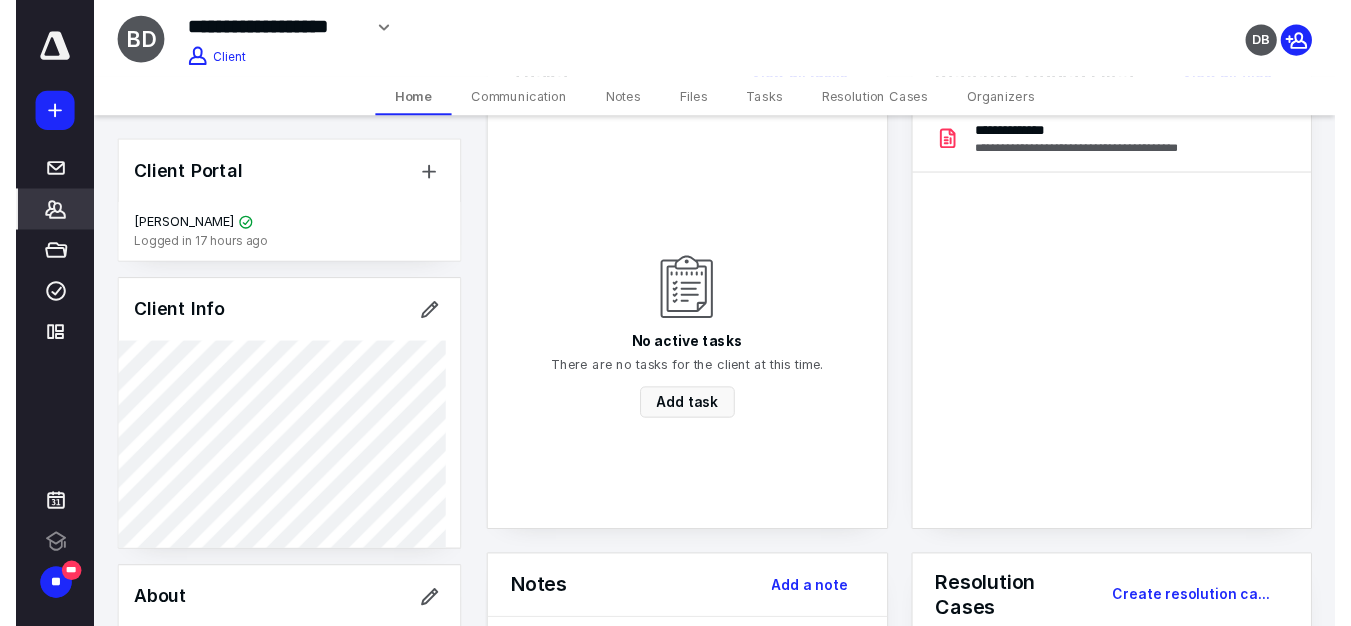 scroll, scrollTop: 0, scrollLeft: 0, axis: both 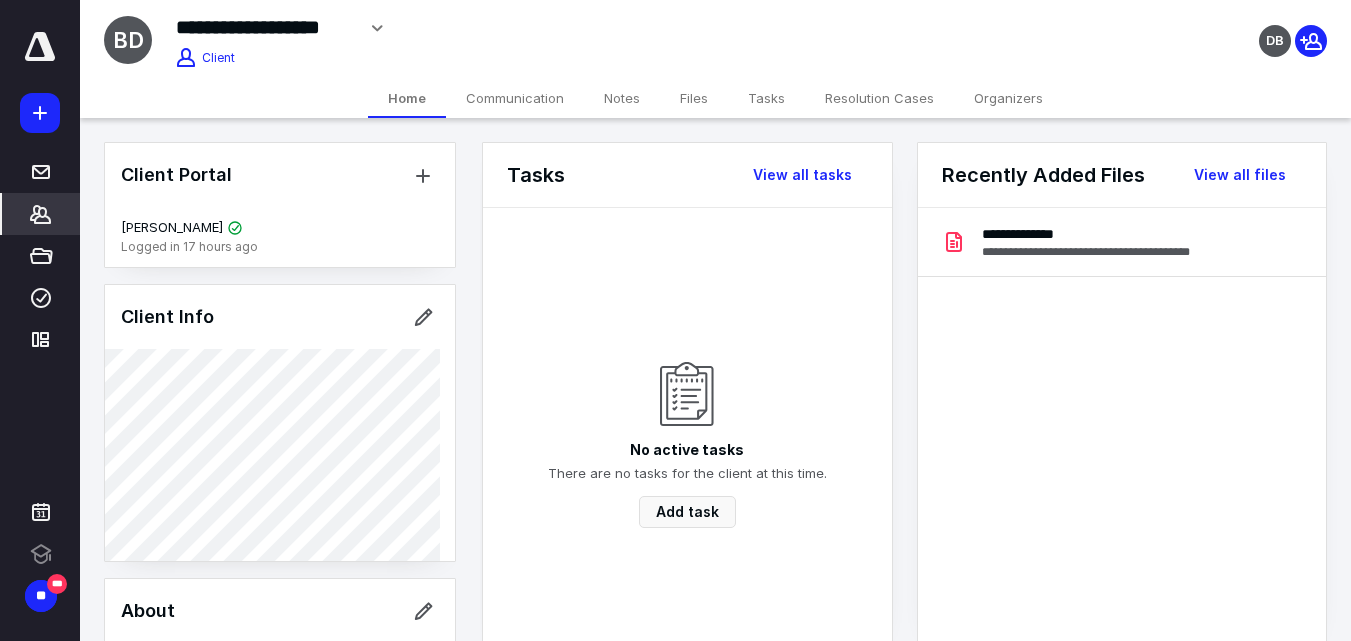 click on "Tasks" at bounding box center (766, 98) 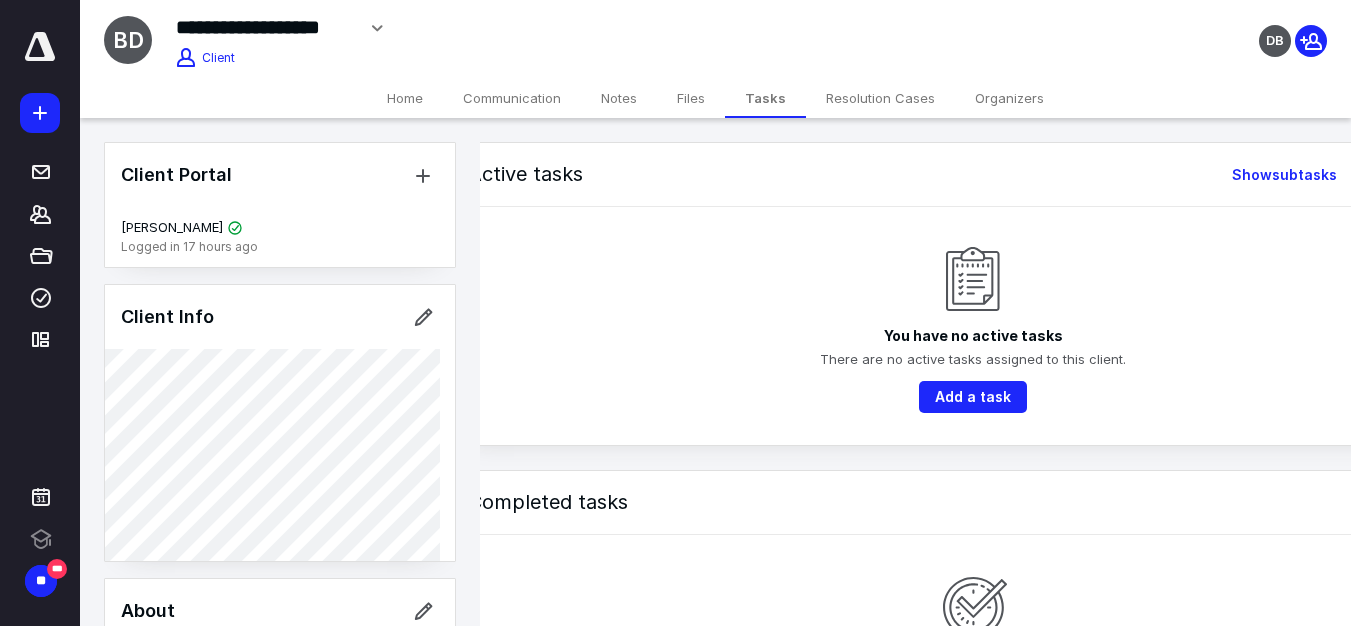 scroll, scrollTop: 0, scrollLeft: 0, axis: both 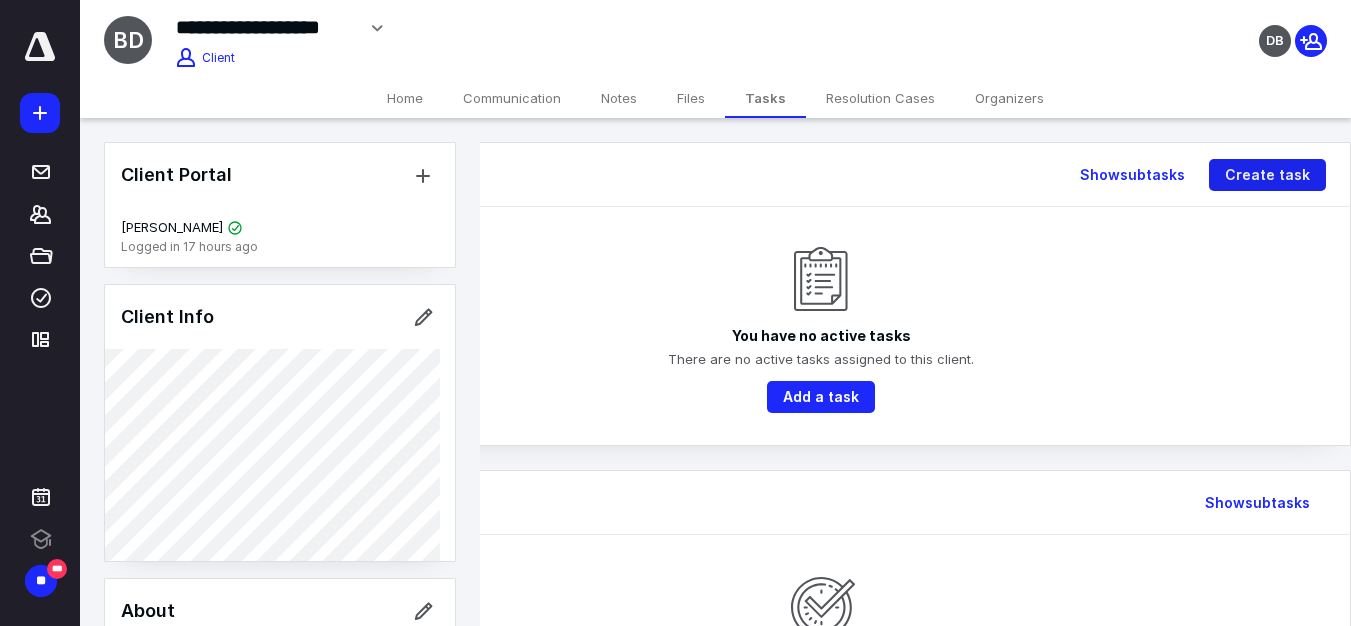 click on "Create task" at bounding box center [1267, 175] 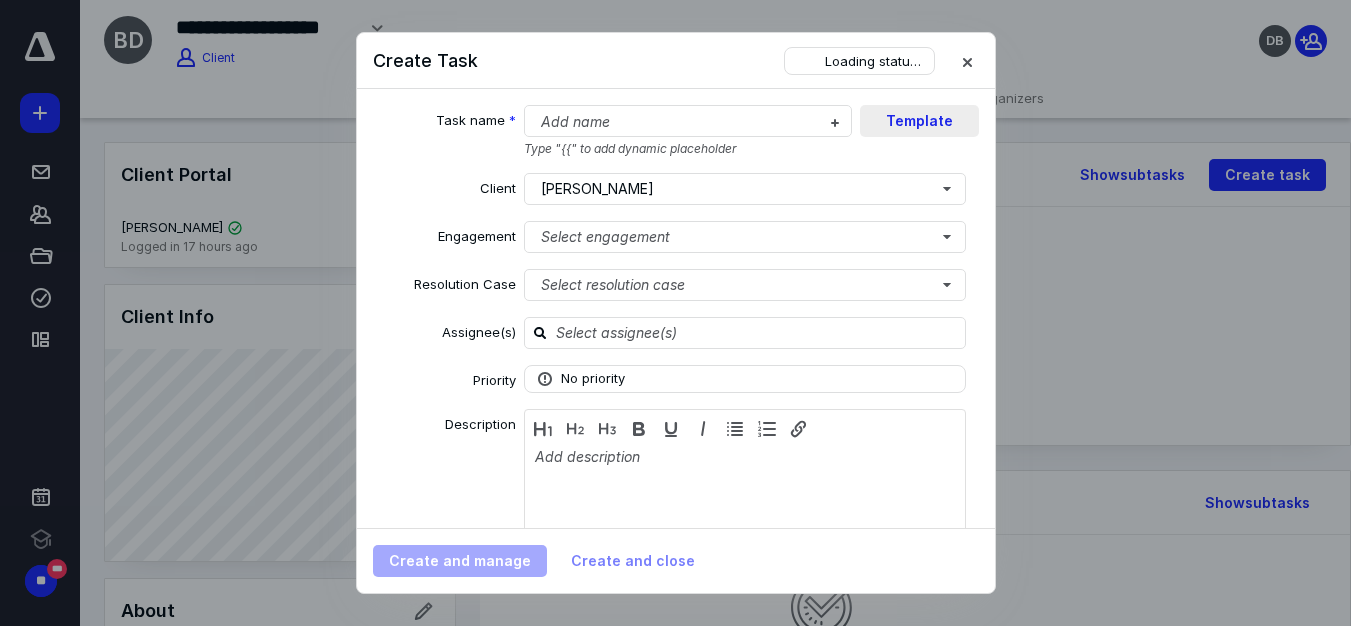 click on "Template" at bounding box center (919, 121) 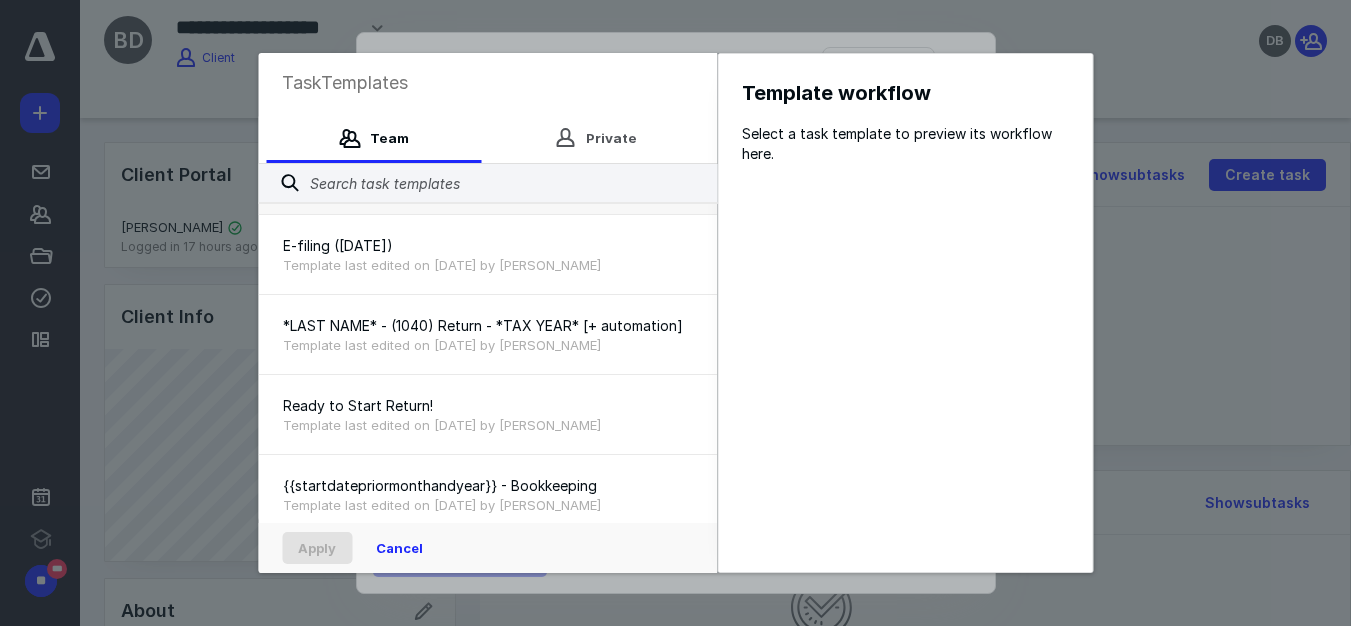 scroll, scrollTop: 900, scrollLeft: 0, axis: vertical 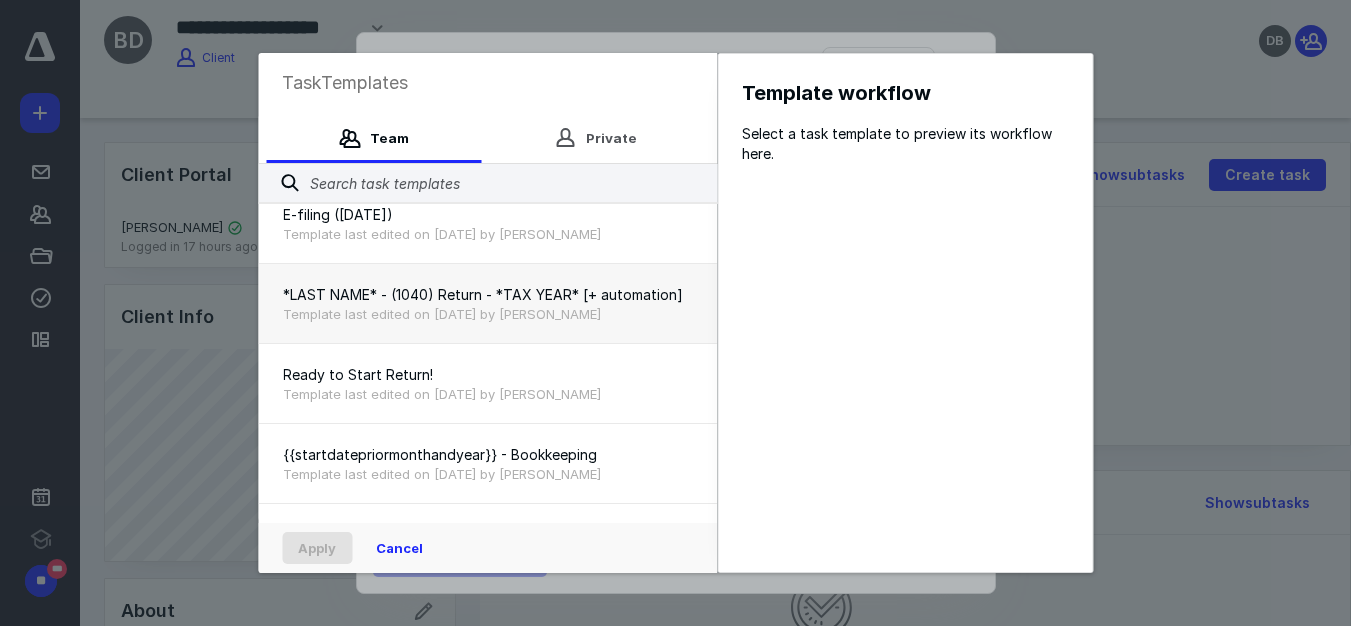 click on "*LAST NAME* - (1040) Return - *TAX YEAR* [+ automation]" at bounding box center (487, 295) 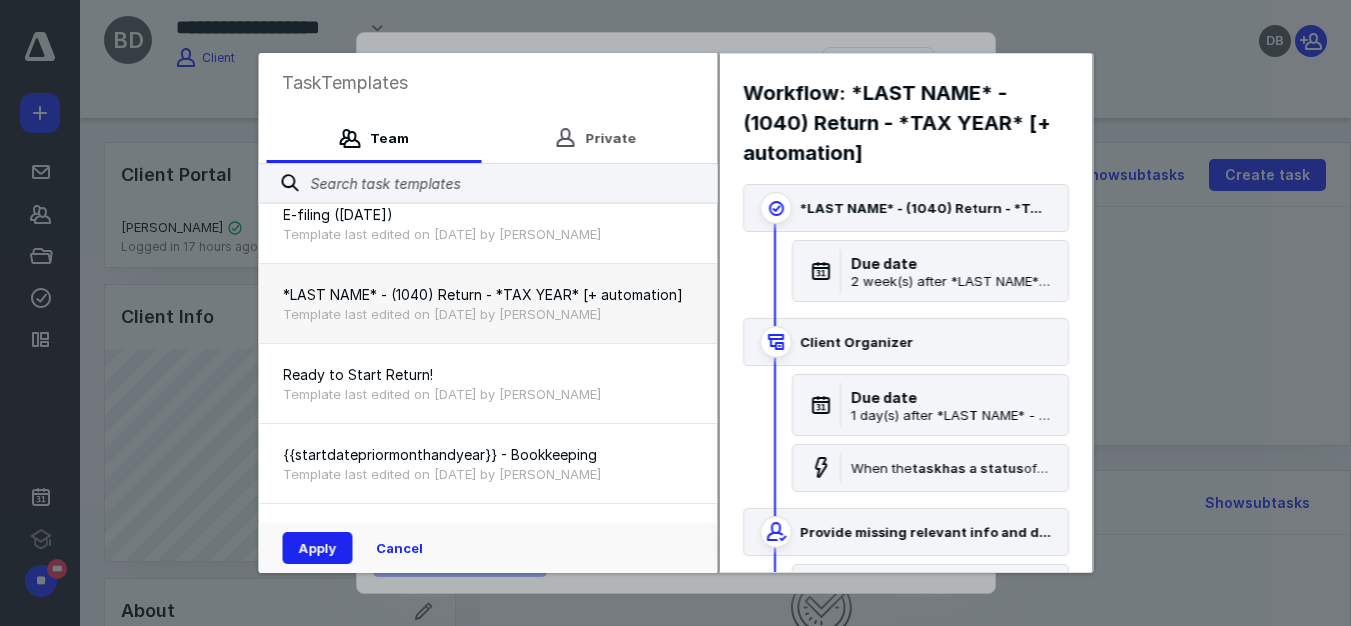 click on "Apply" at bounding box center [317, 548] 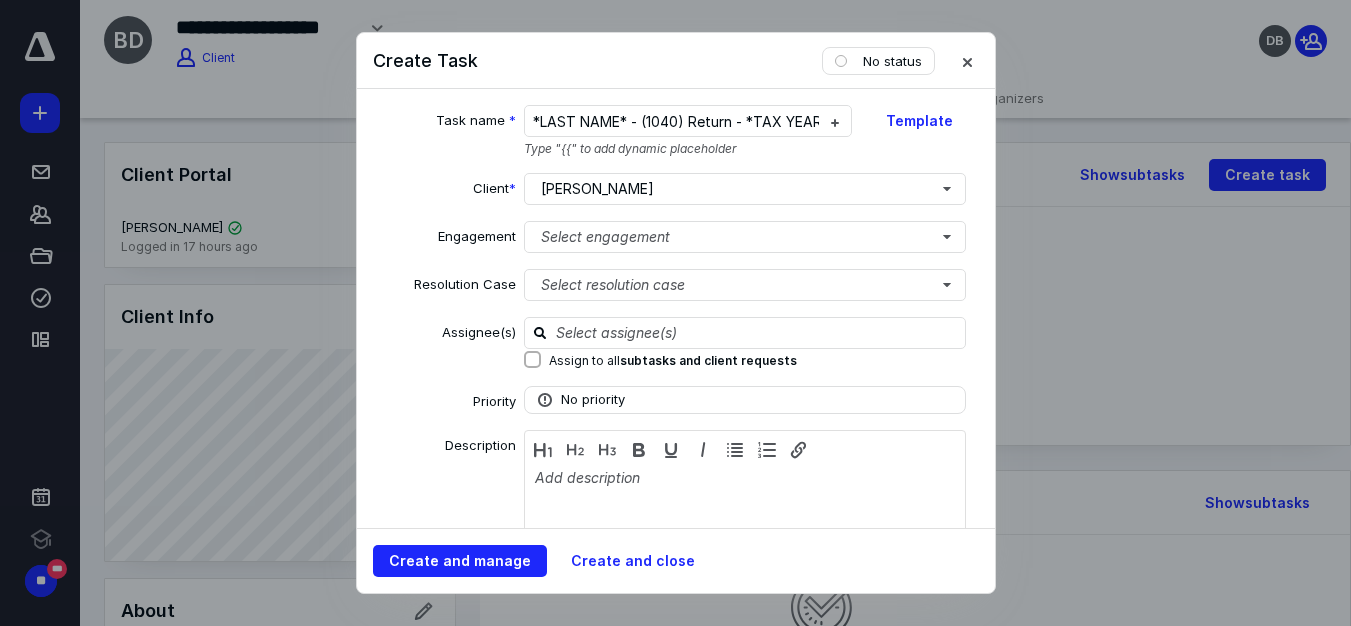 checkbox on "true" 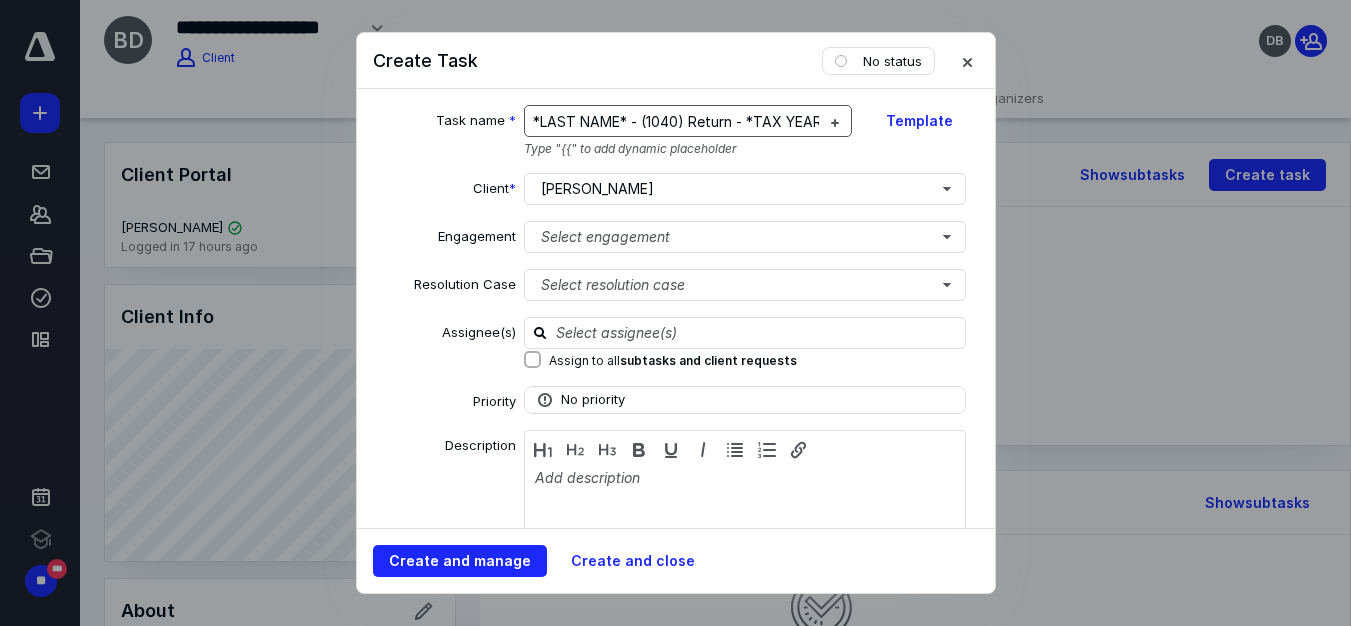 click on "*LAST NAME* - (1040) Return - *TAX YEAR* [+ automation]" at bounding box center [733, 121] 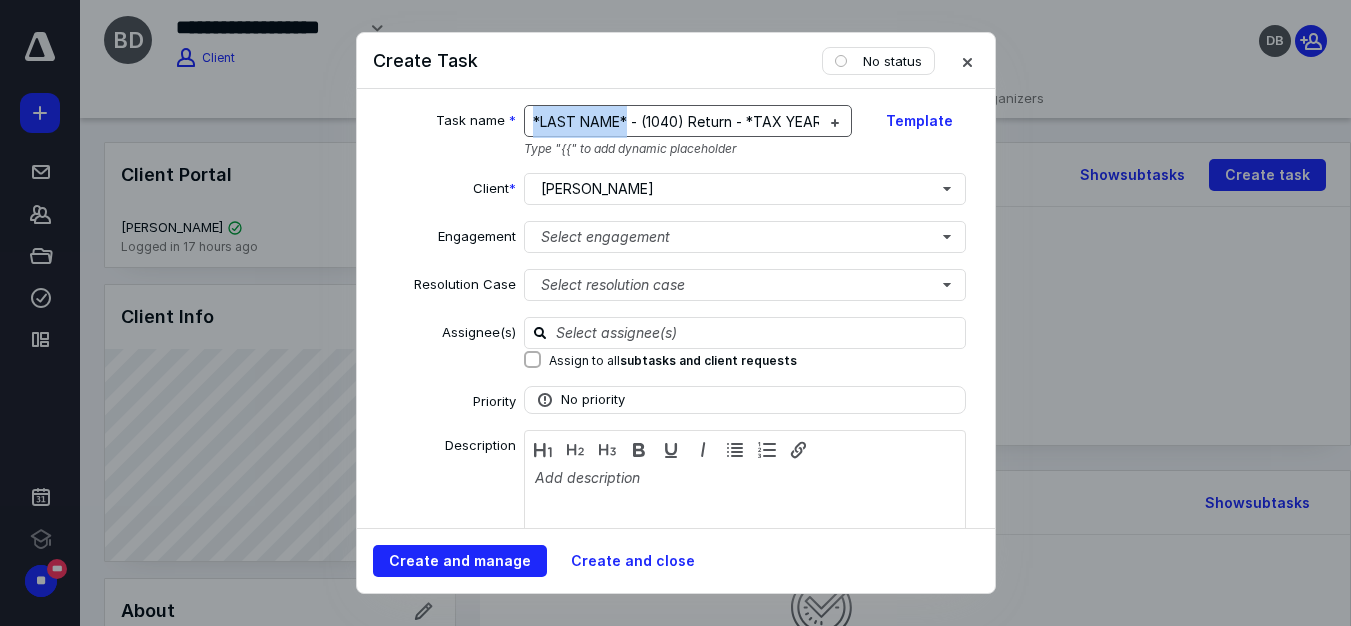 drag, startPoint x: 529, startPoint y: 118, endPoint x: 623, endPoint y: 118, distance: 94 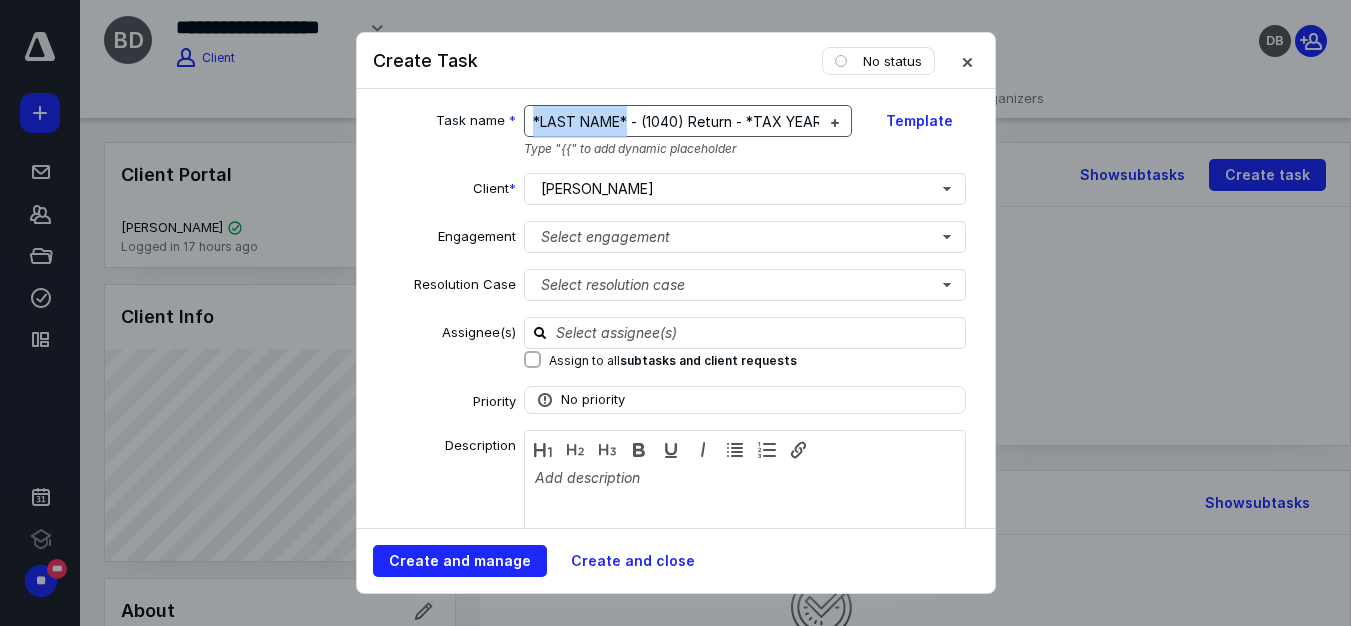 click on "*LAST NAME* - (1040) Return - *TAX YEAR* [+ automation]" at bounding box center (733, 121) 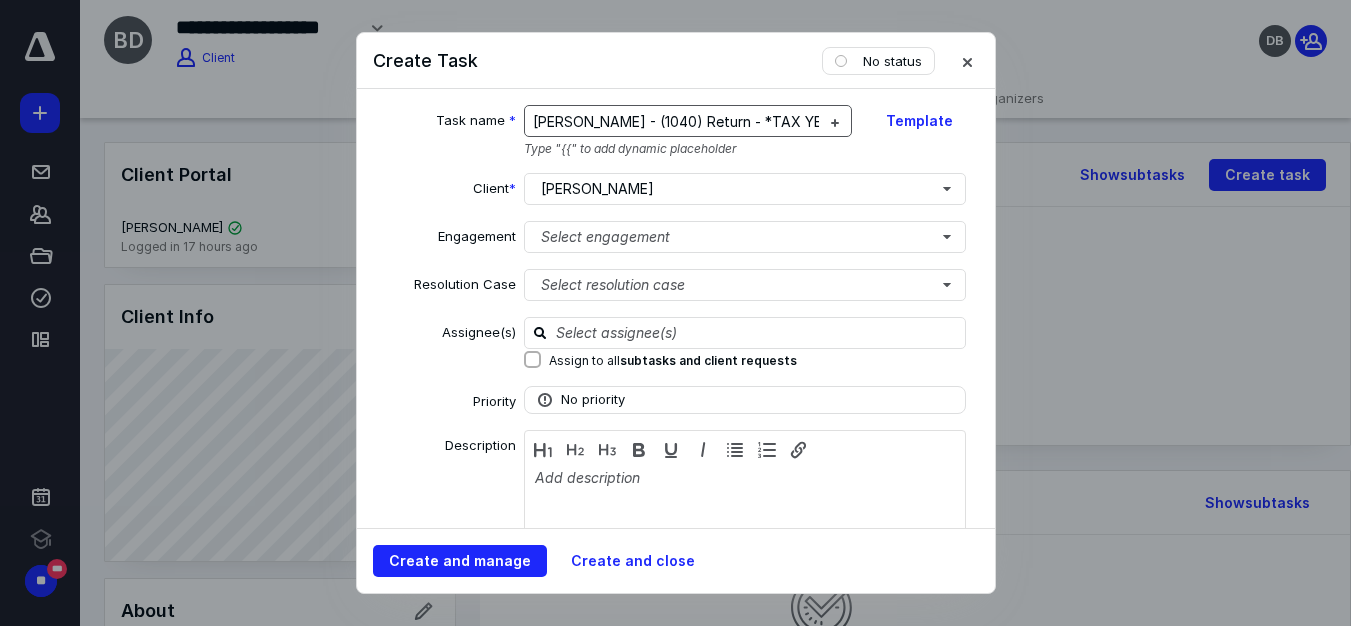 click on "[PERSON_NAME] - (1040) Return - *TAX YEAR* [+ automation]" at bounding box center (742, 121) 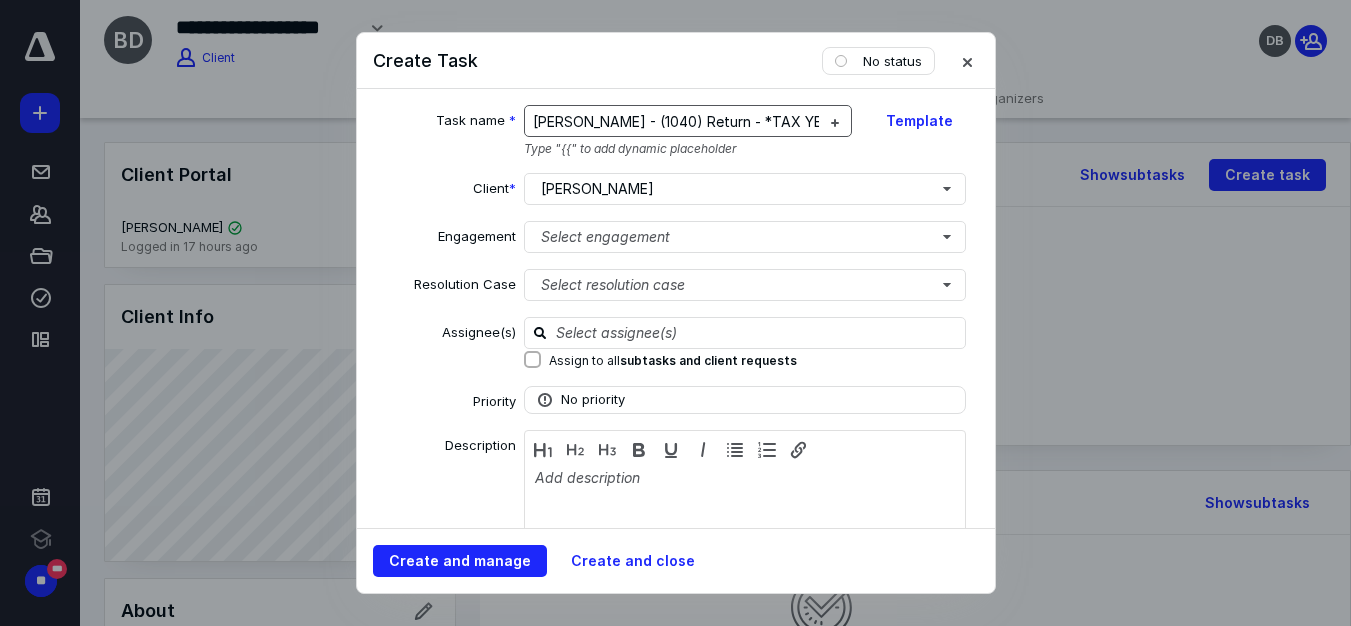 type 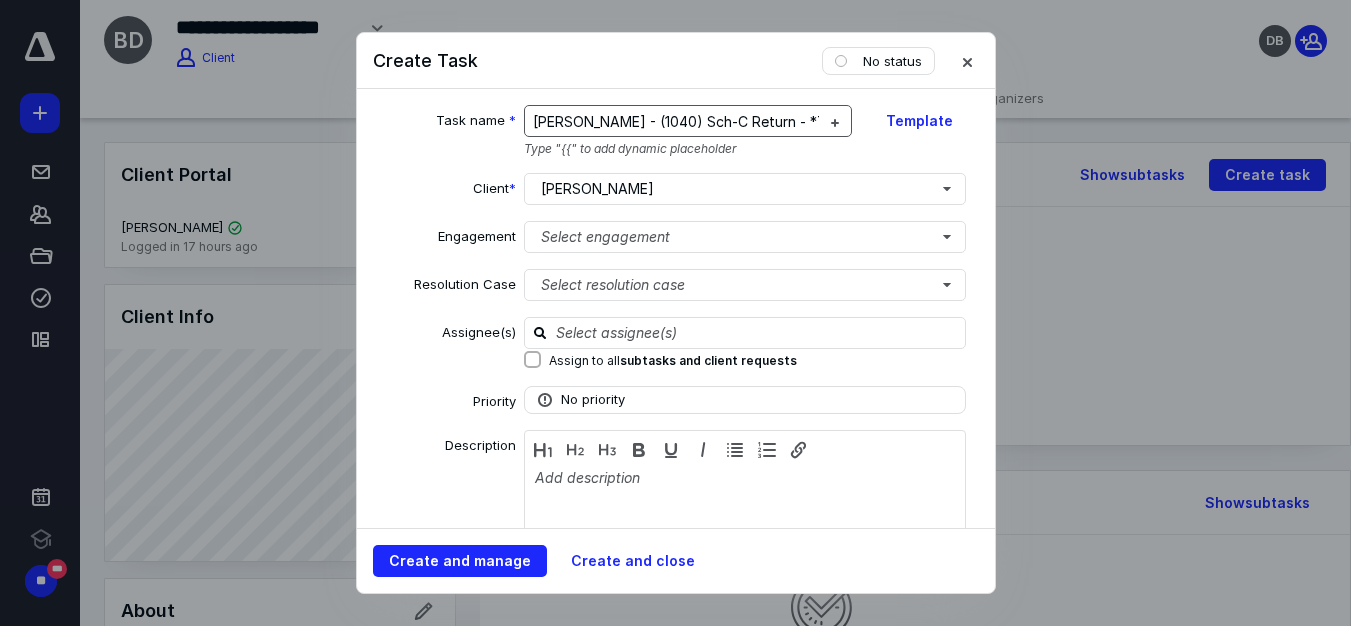 click on "[PERSON_NAME] - (1040) Sch-C Return - *TAX YEAR* [+ automation]" at bounding box center [765, 121] 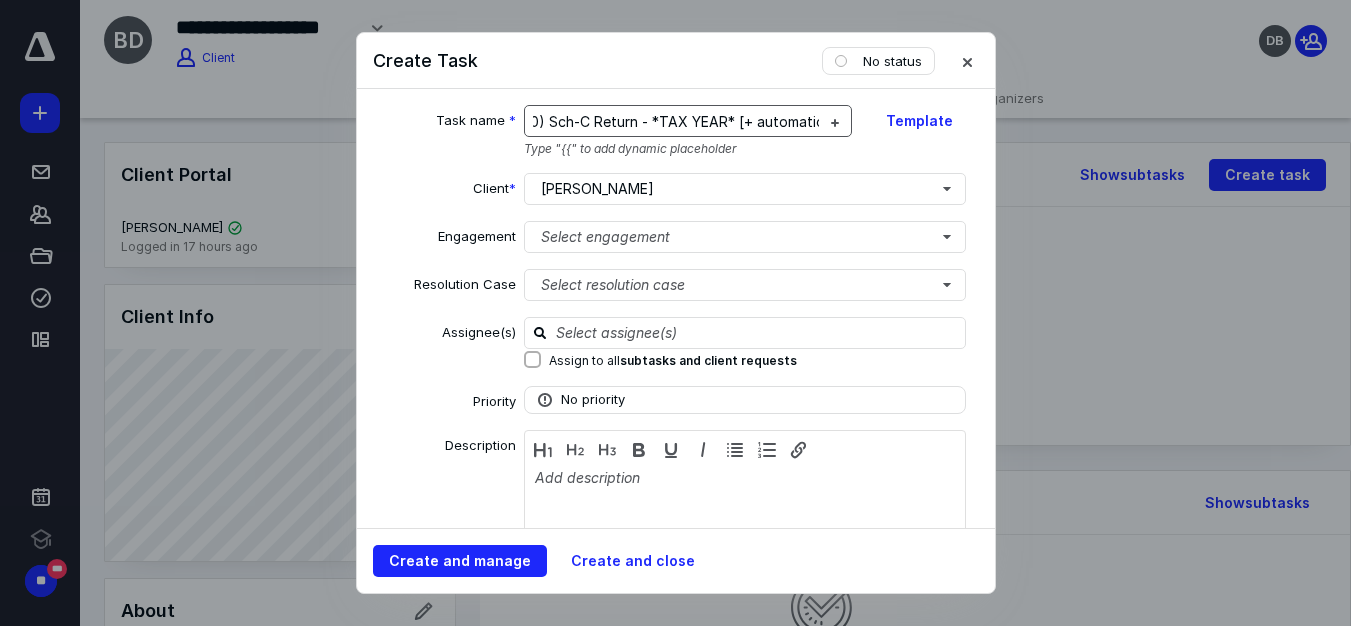 scroll, scrollTop: 0, scrollLeft: 195, axis: horizontal 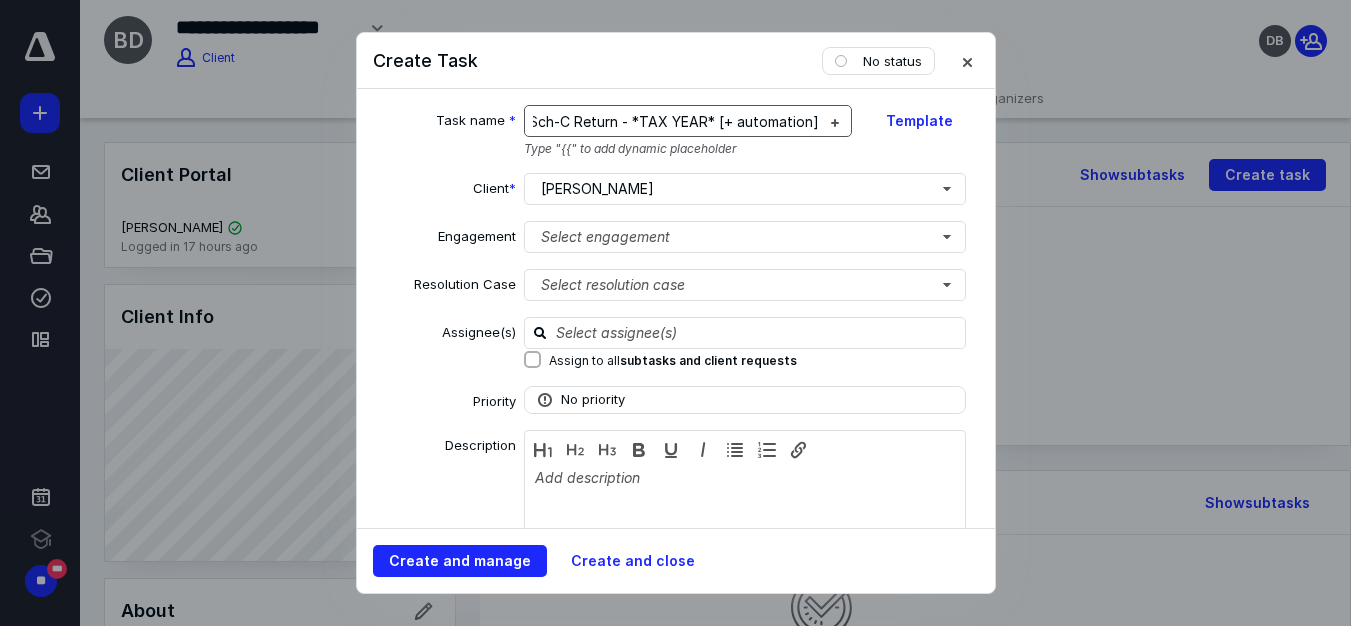 click on "[PERSON_NAME] - (1040) Sch-C Return - *TAX YEAR* [+ automation]" at bounding box center (587, 121) 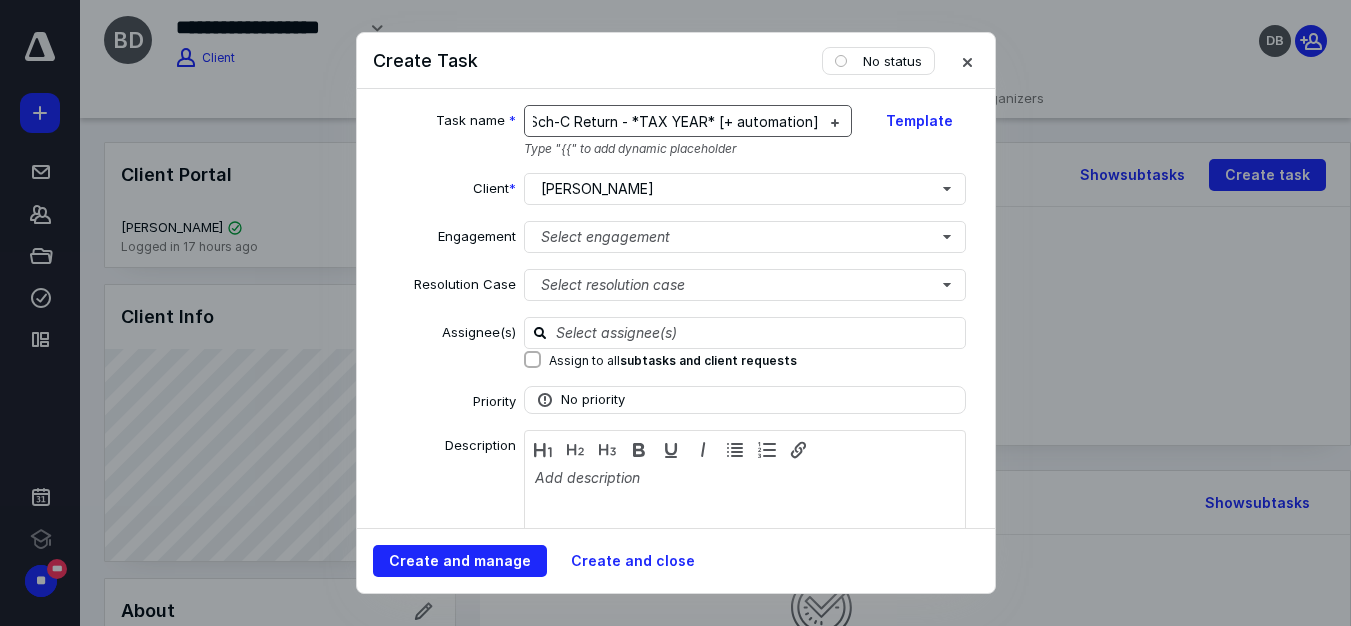 drag, startPoint x: 619, startPoint y: 116, endPoint x: 801, endPoint y: 118, distance: 182.01099 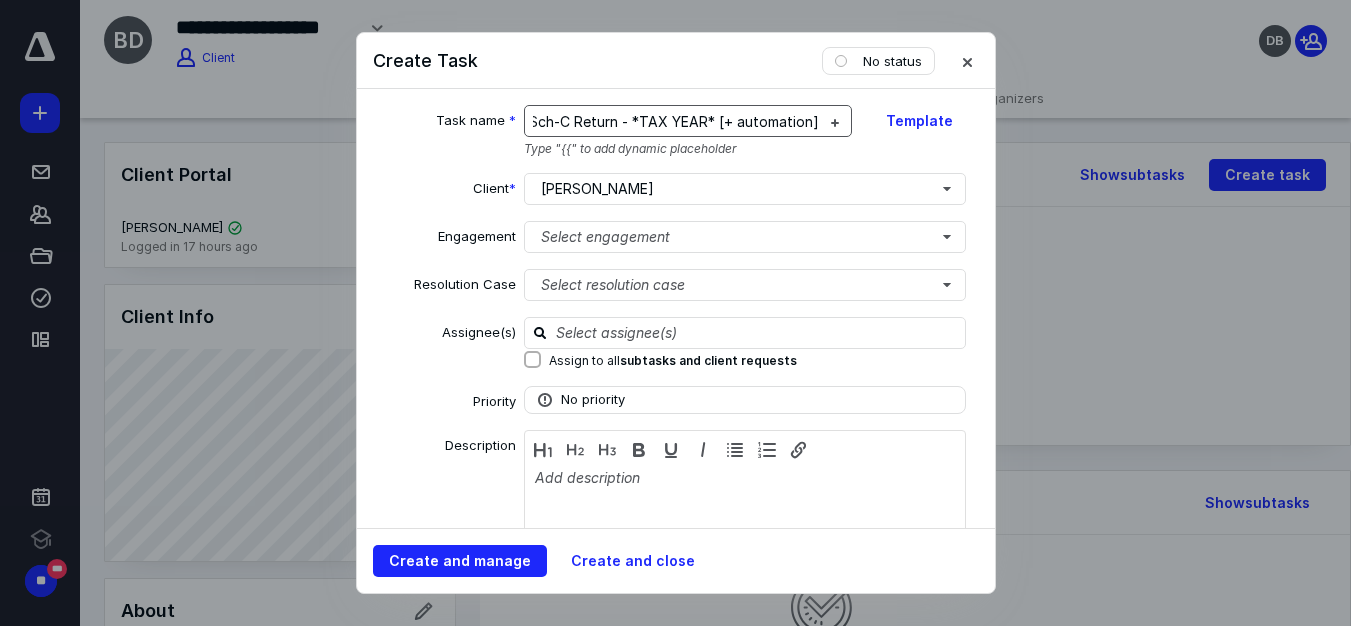 click on "[PERSON_NAME] - (1040) Sch-C Return - *TAX YEAR* [+ automation]" at bounding box center (587, 121) 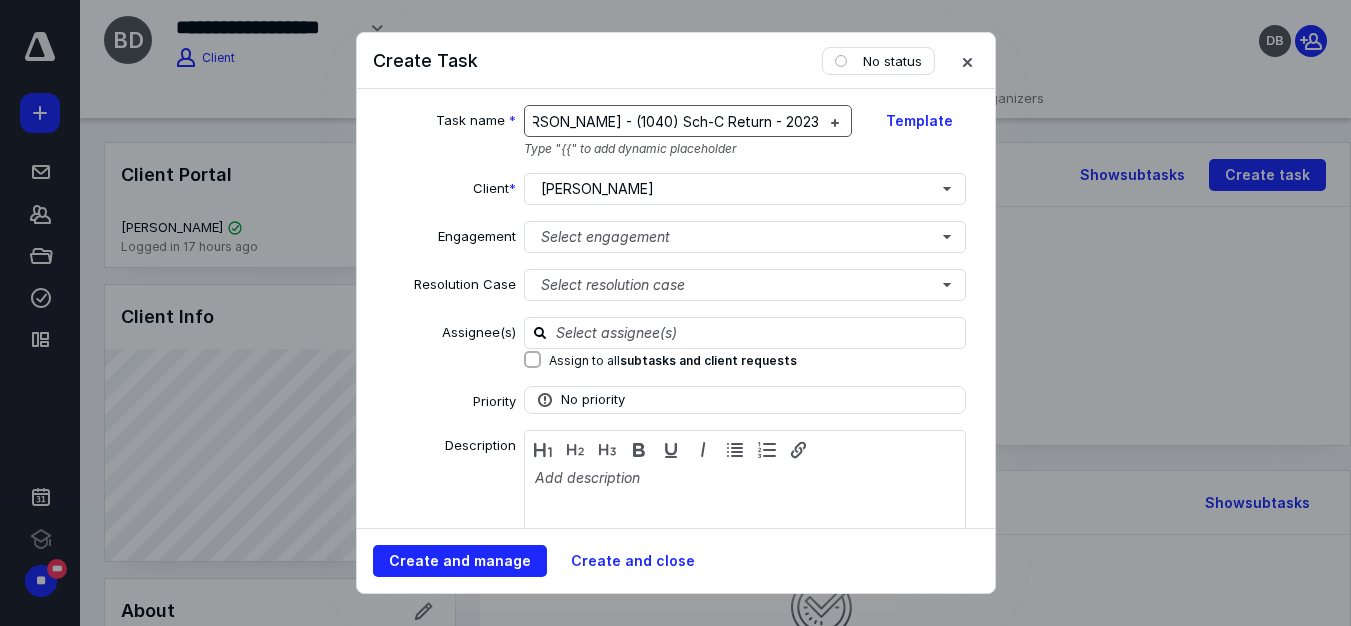 scroll, scrollTop: 0, scrollLeft: 46, axis: horizontal 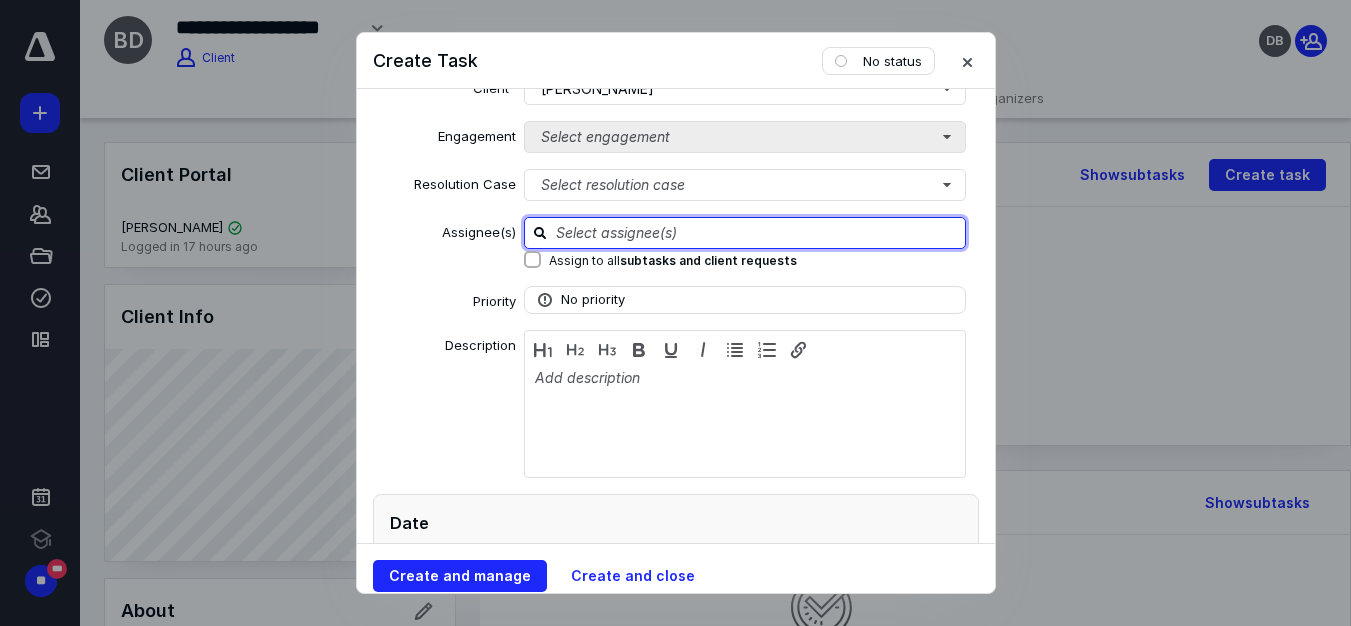 click at bounding box center [757, 232] 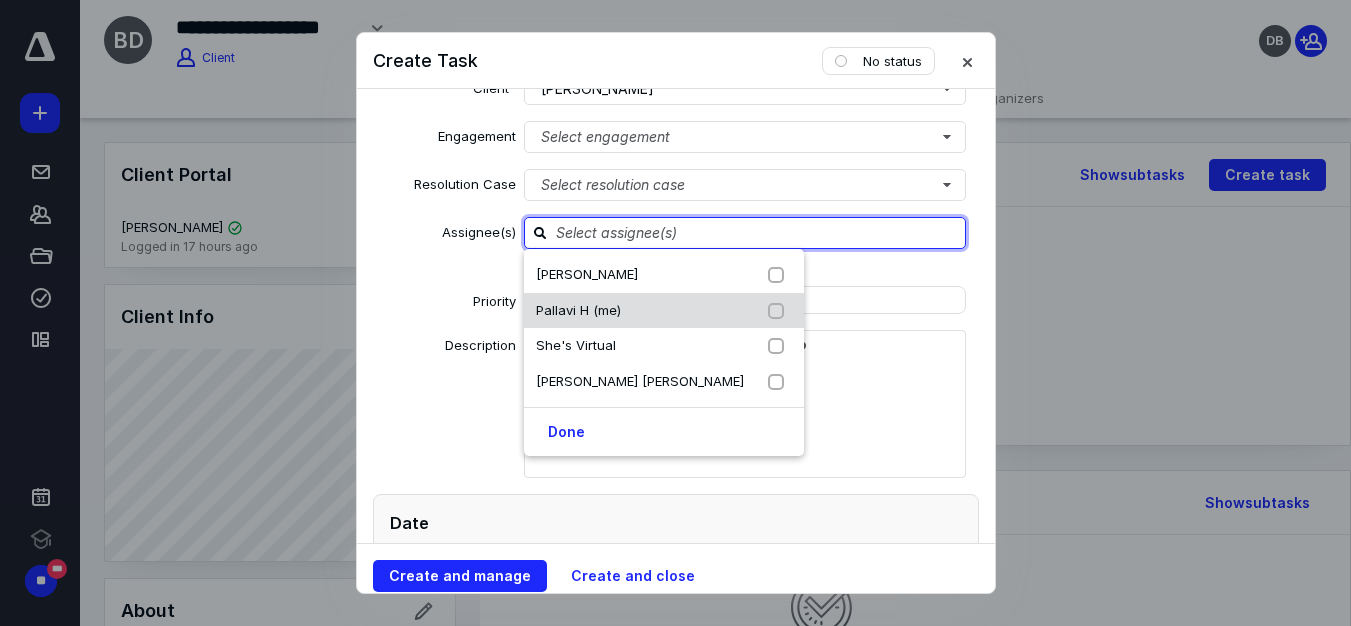click on "Pallavi H (me)" at bounding box center (664, 311) 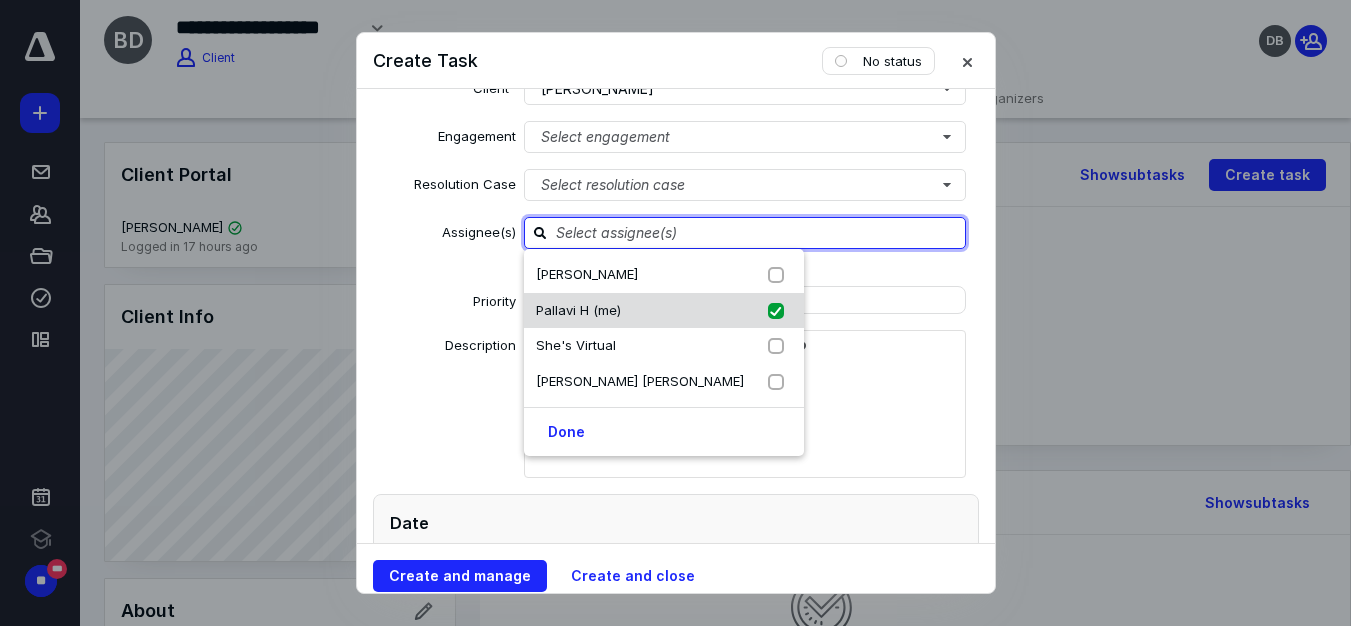 checkbox on "true" 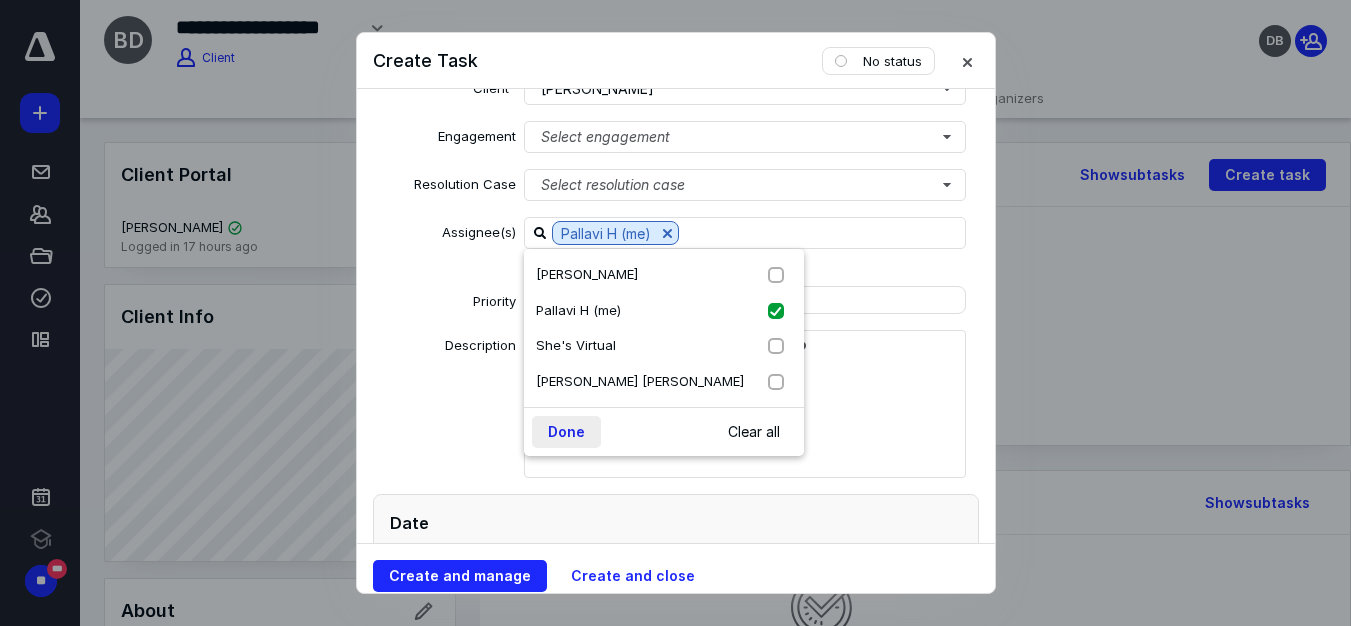 click on "Done" at bounding box center [566, 432] 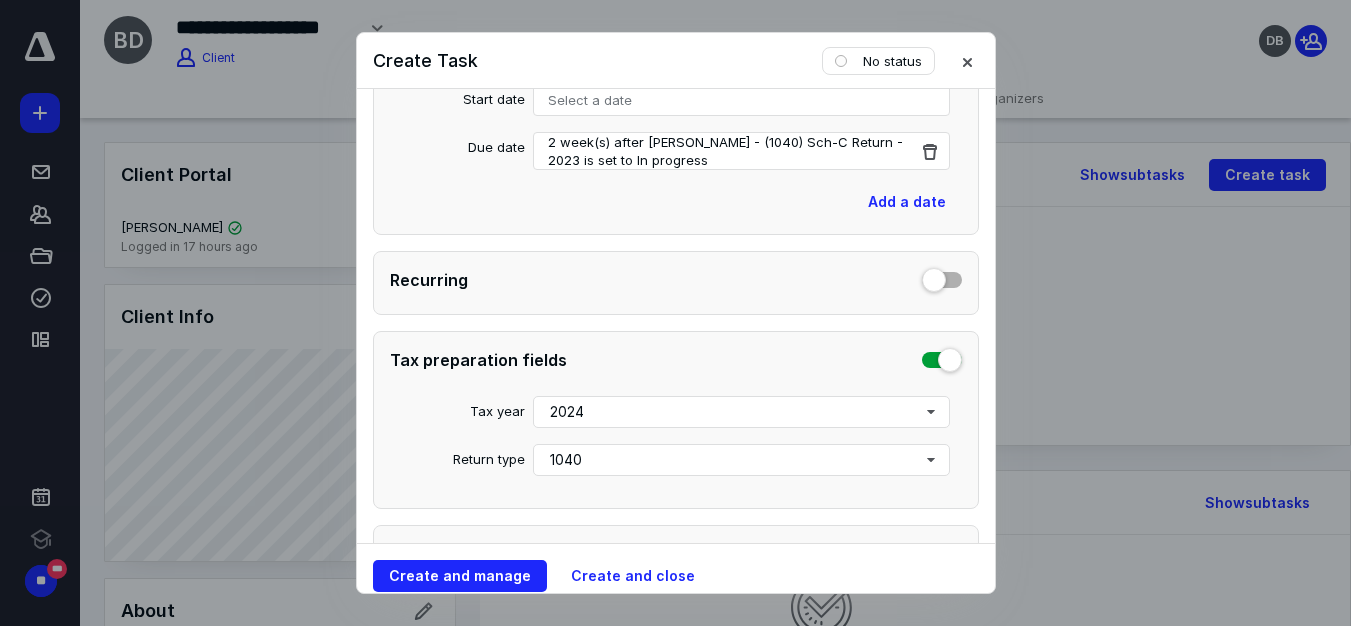 scroll, scrollTop: 600, scrollLeft: 0, axis: vertical 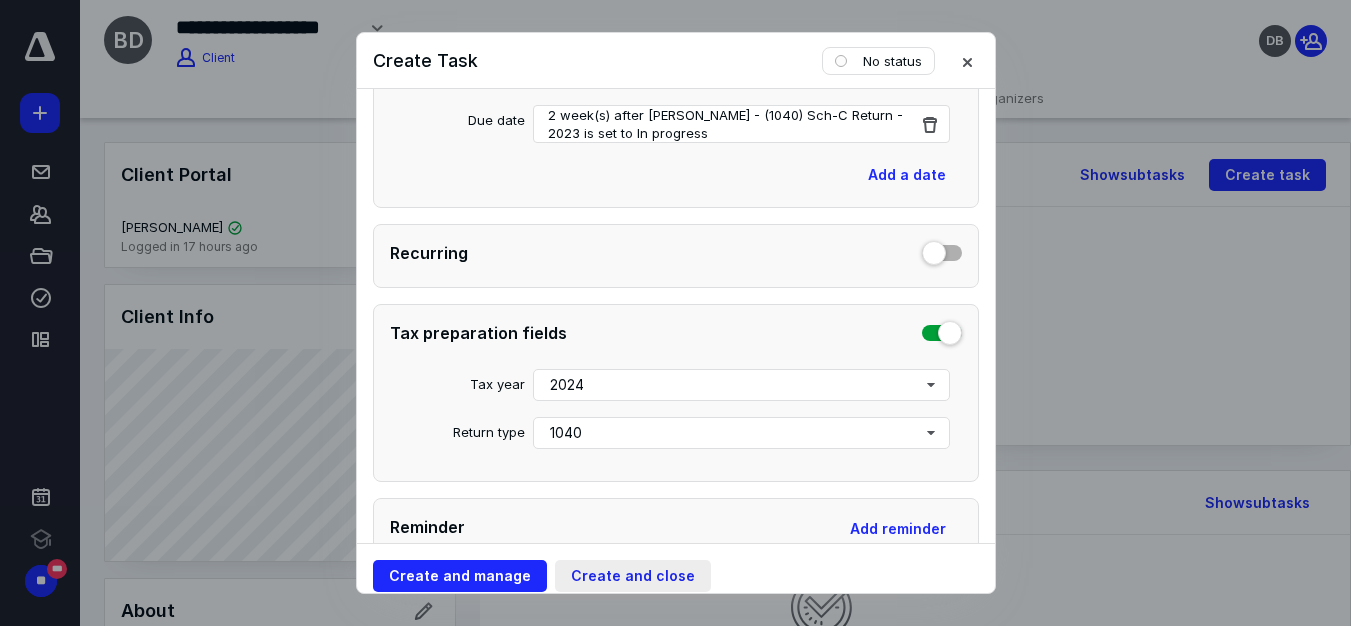 click on "Create and close" at bounding box center (633, 576) 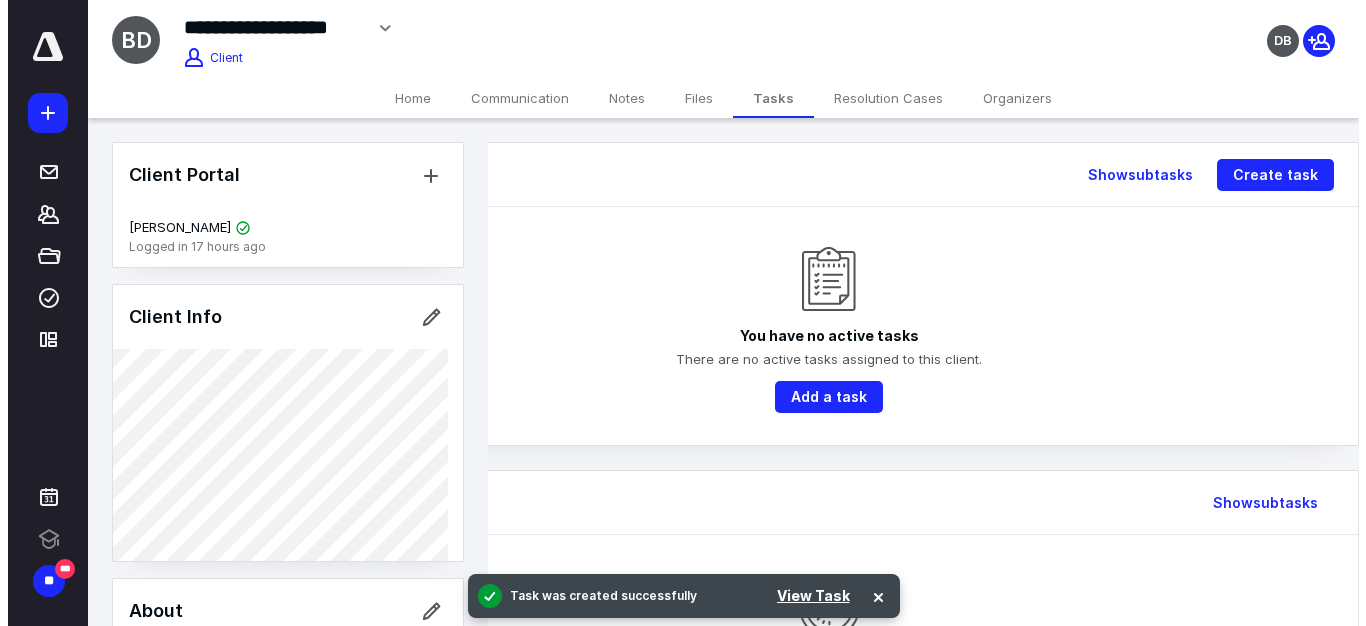 scroll, scrollTop: 0, scrollLeft: 176, axis: horizontal 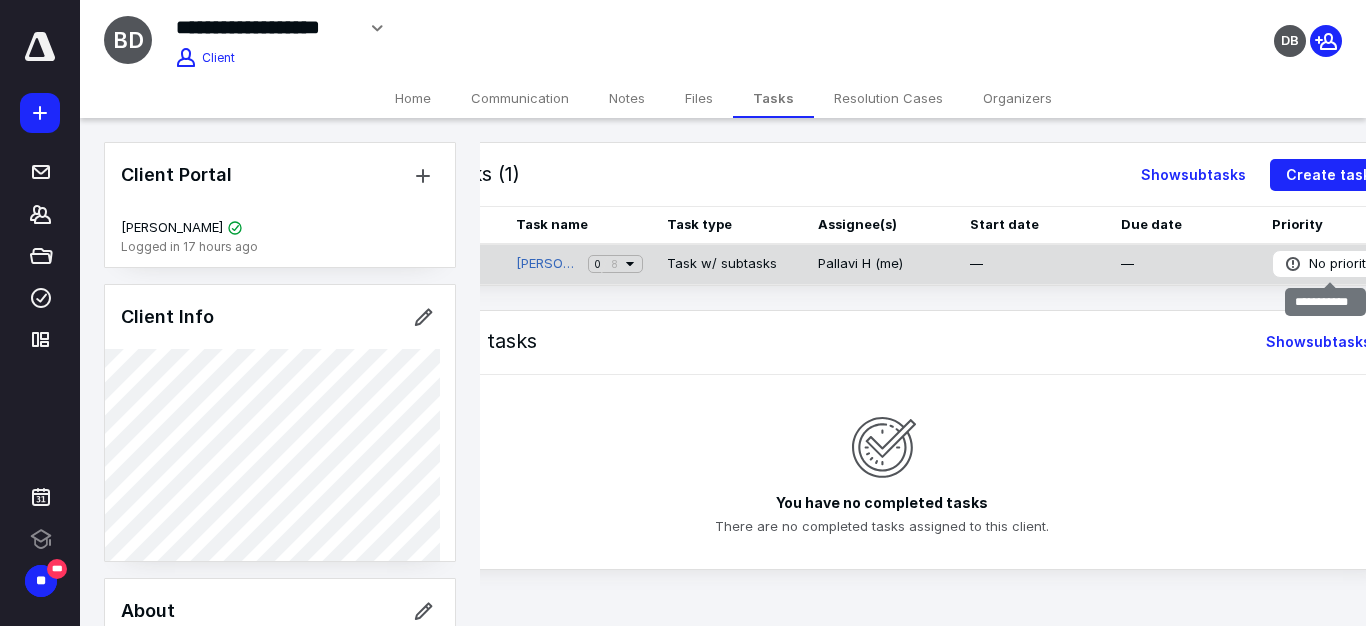 click on "No priority" at bounding box center (1341, 264) 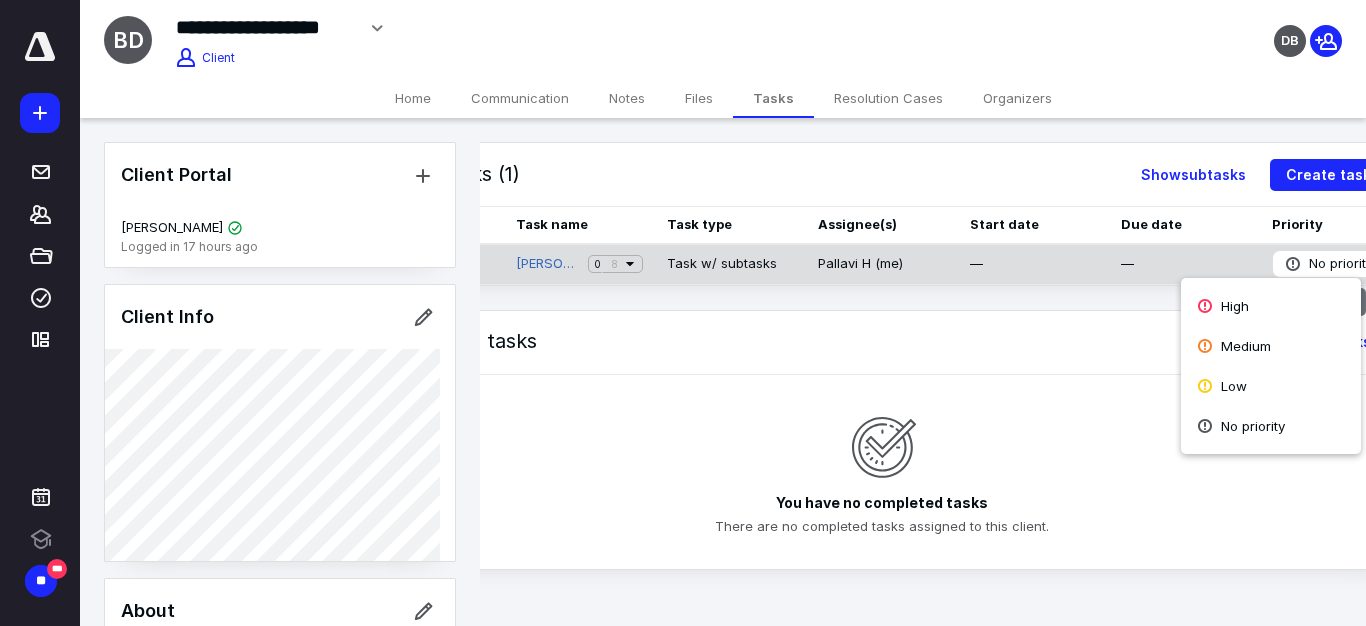 click on "No priority" at bounding box center [1341, 264] 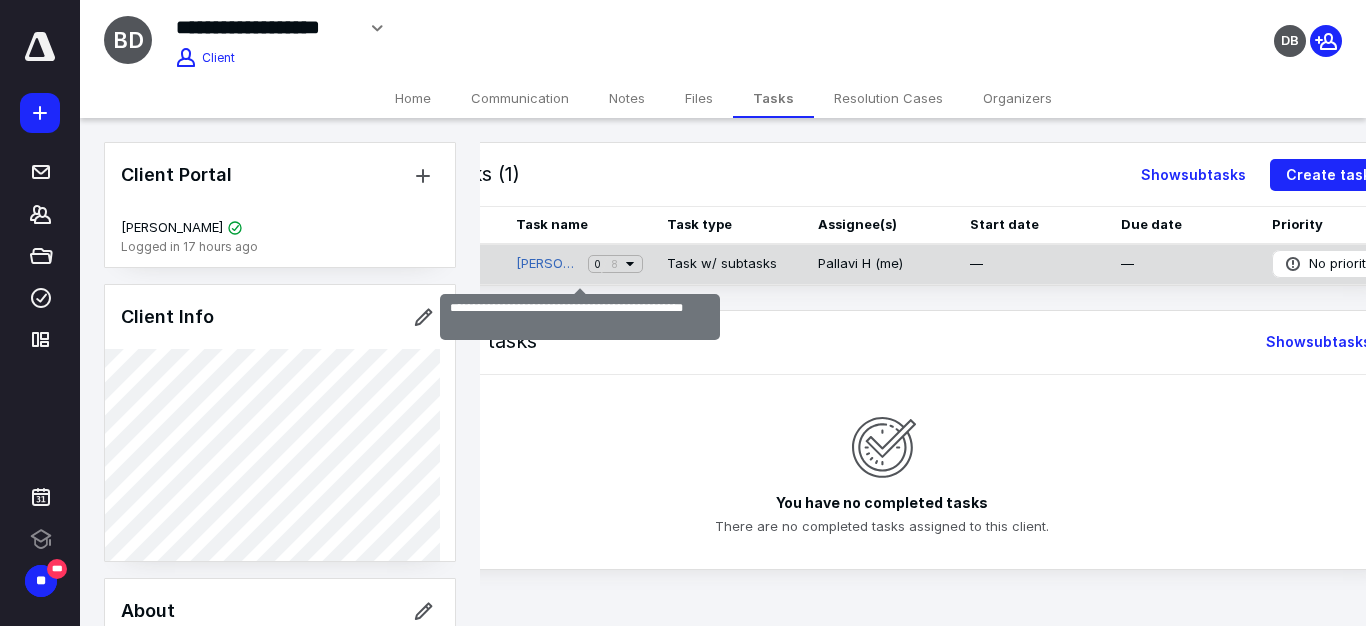 click at bounding box center [606, 264] 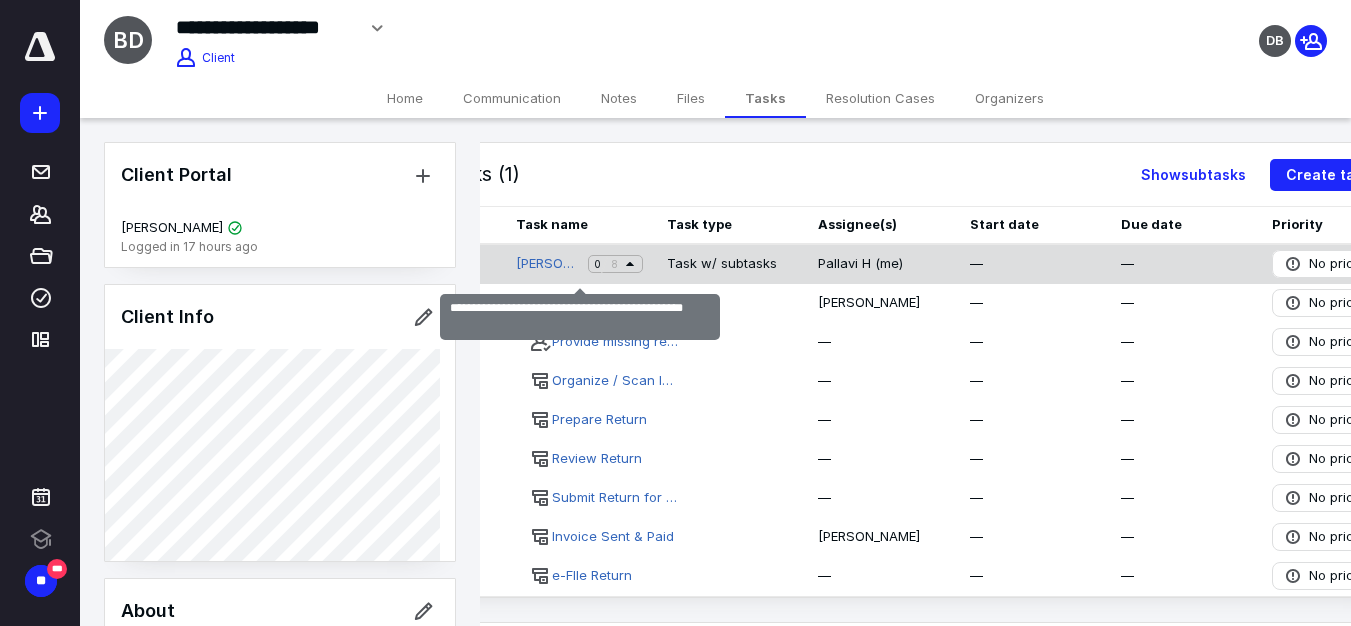 click 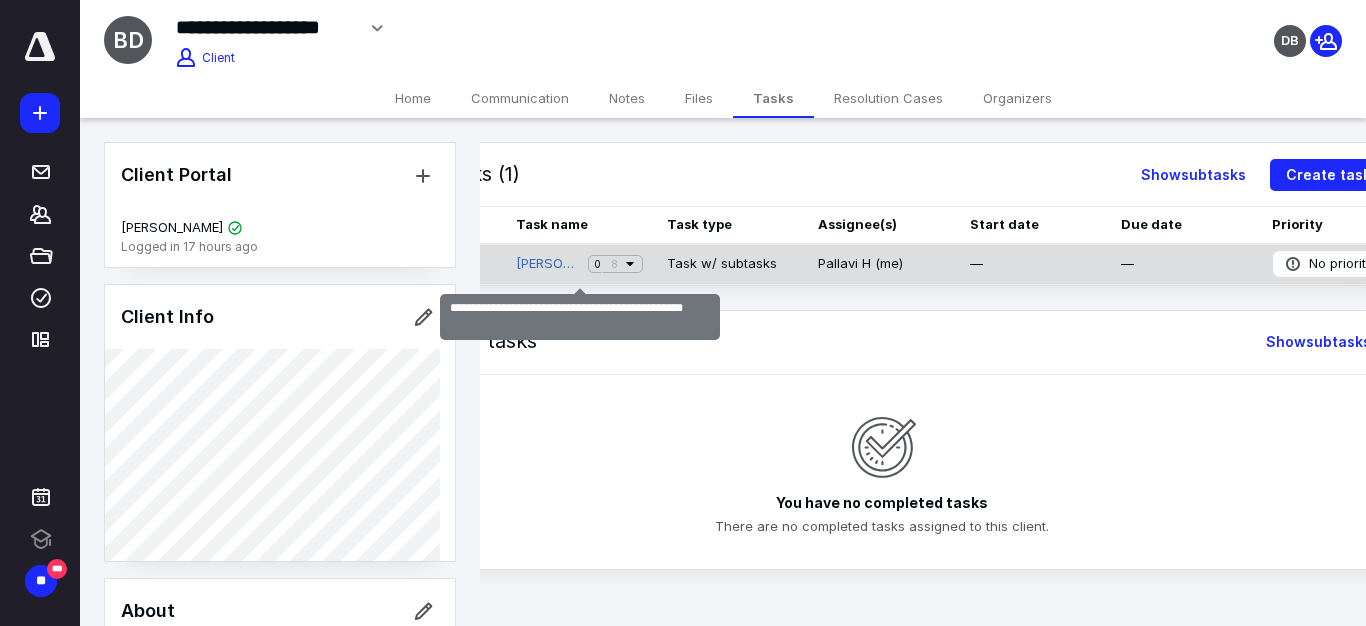 click 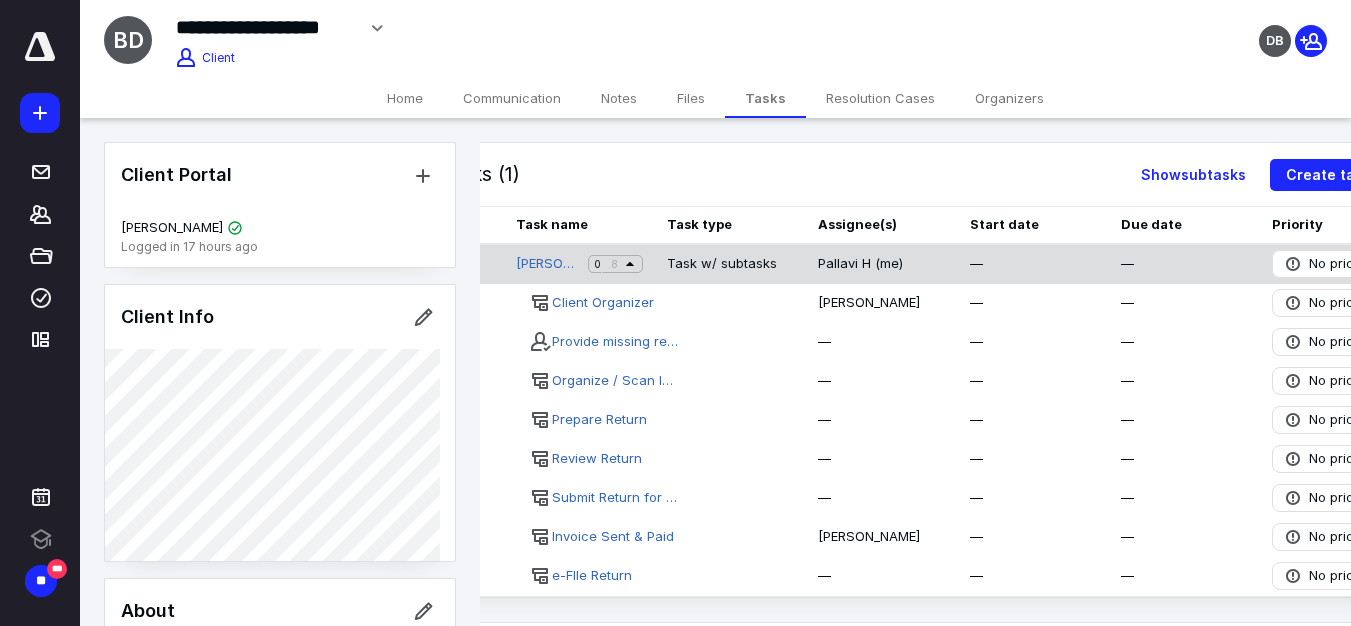 click 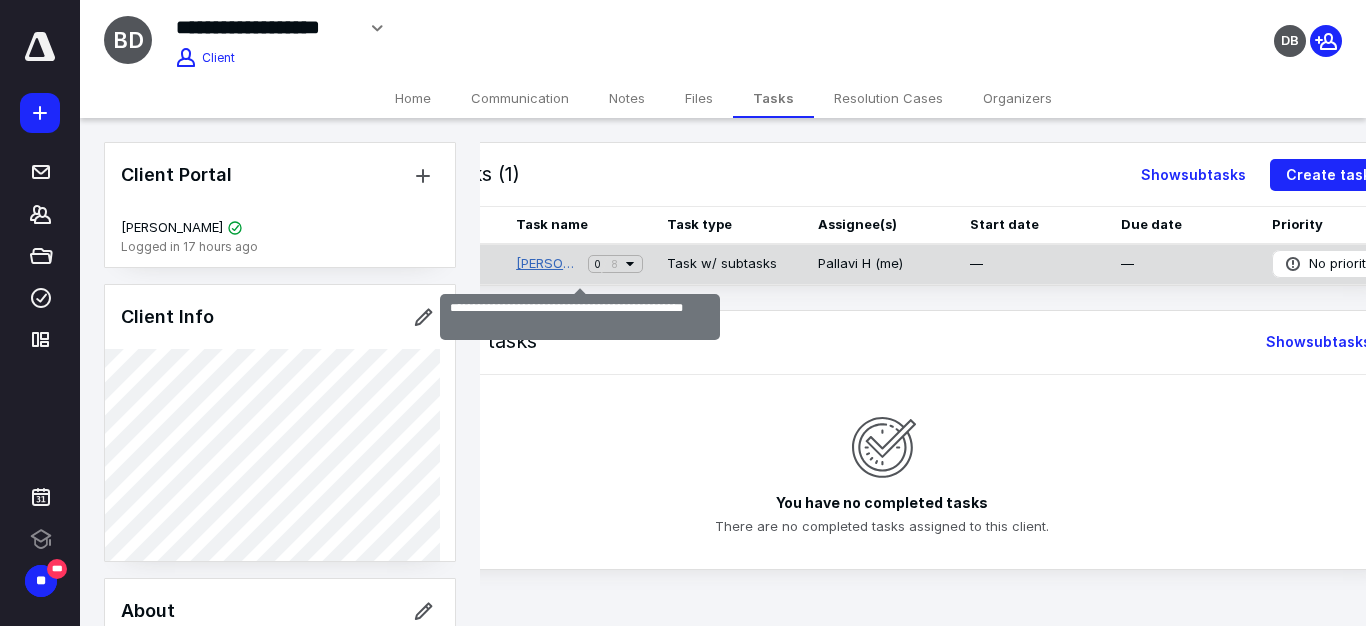 click on "[PERSON_NAME] - (1040) Sch-C Return - 2023" at bounding box center (548, 264) 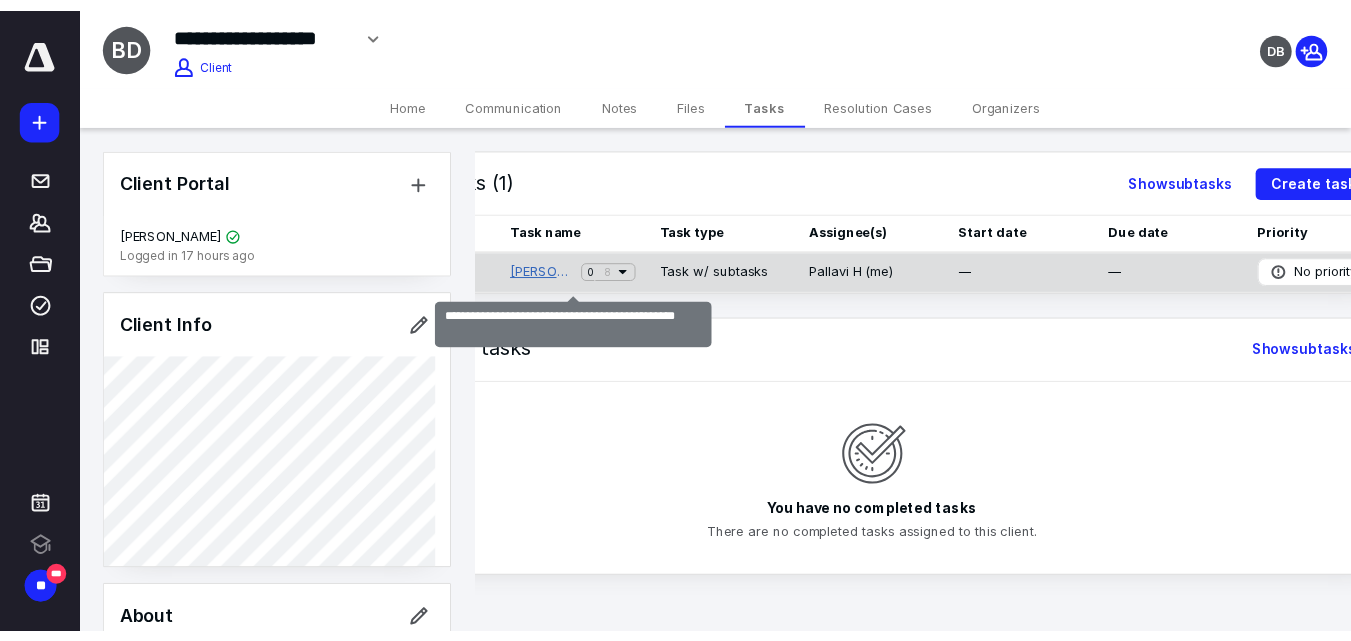 scroll, scrollTop: 0, scrollLeft: 0, axis: both 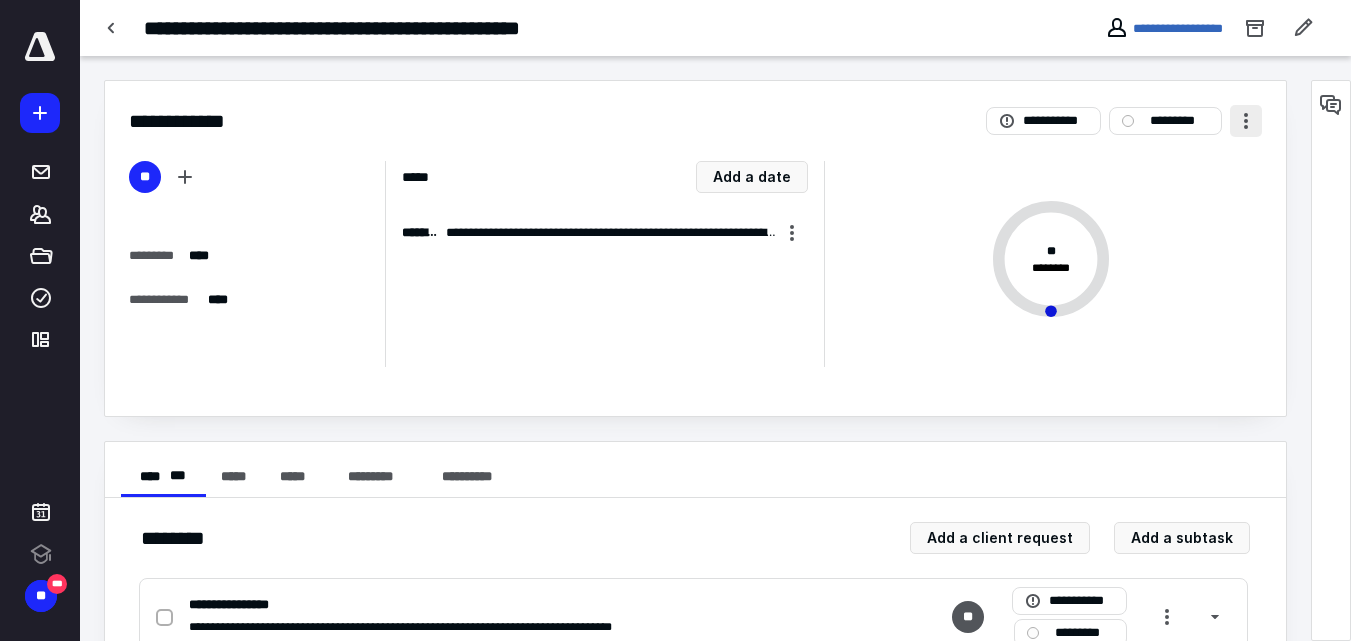 click at bounding box center (1246, 121) 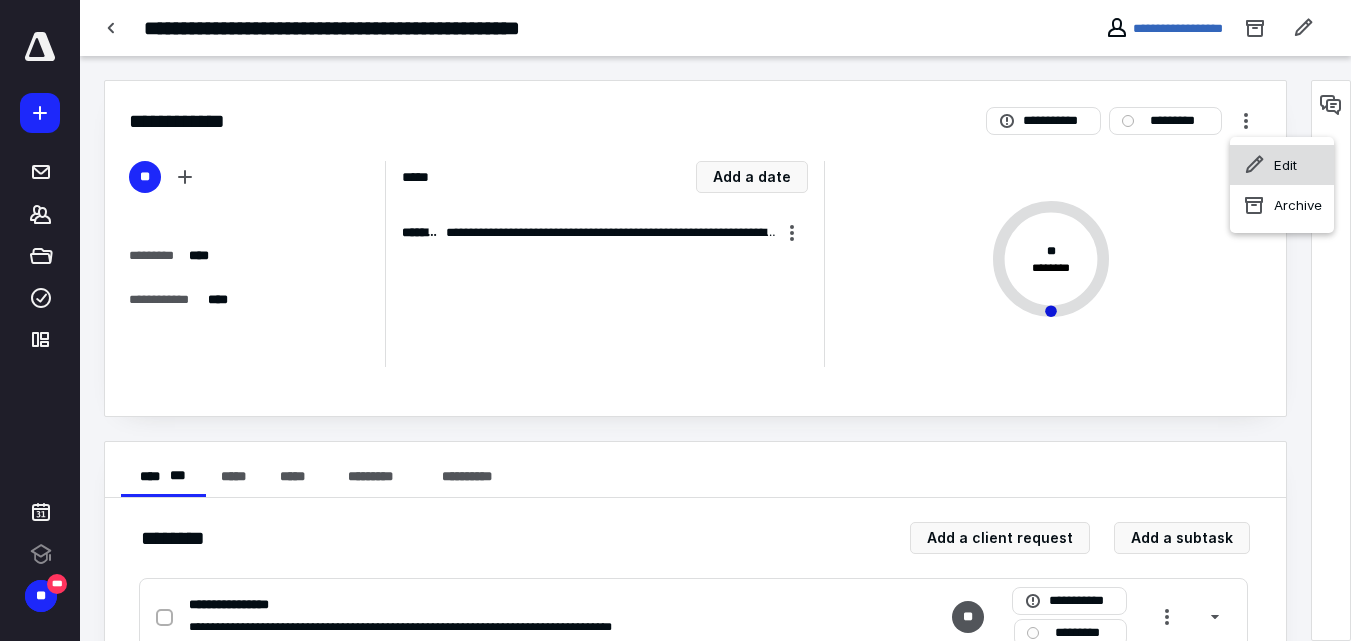 click 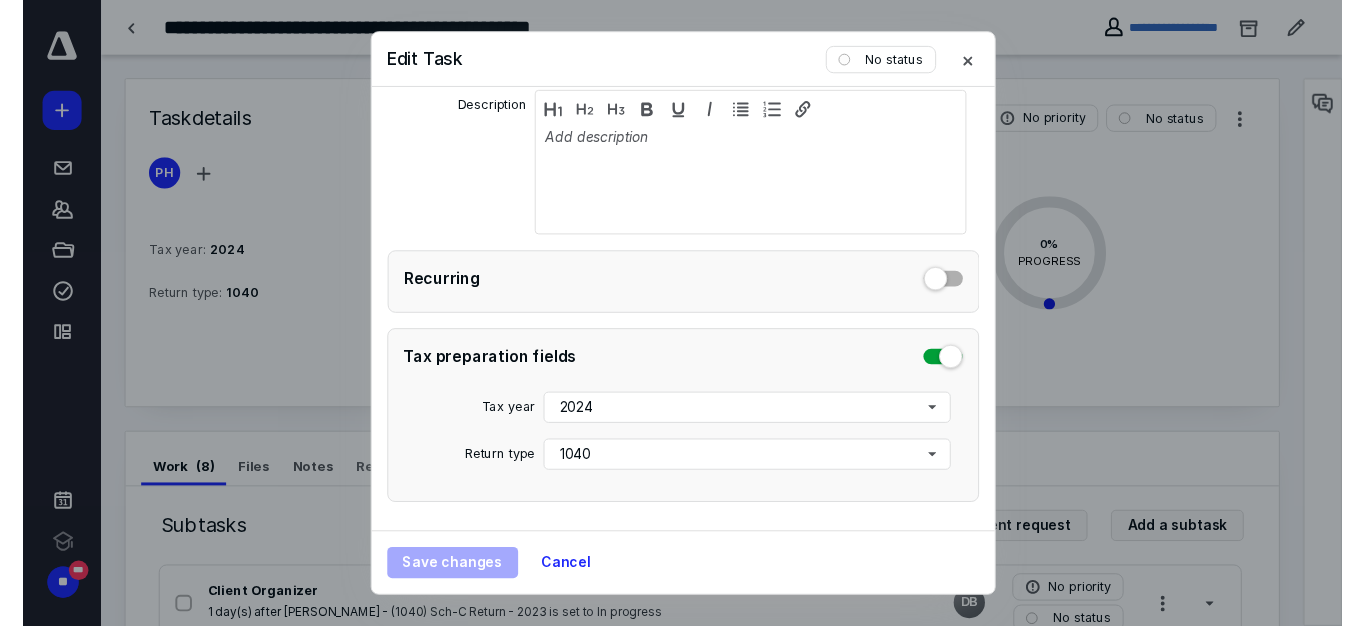 scroll, scrollTop: 422, scrollLeft: 0, axis: vertical 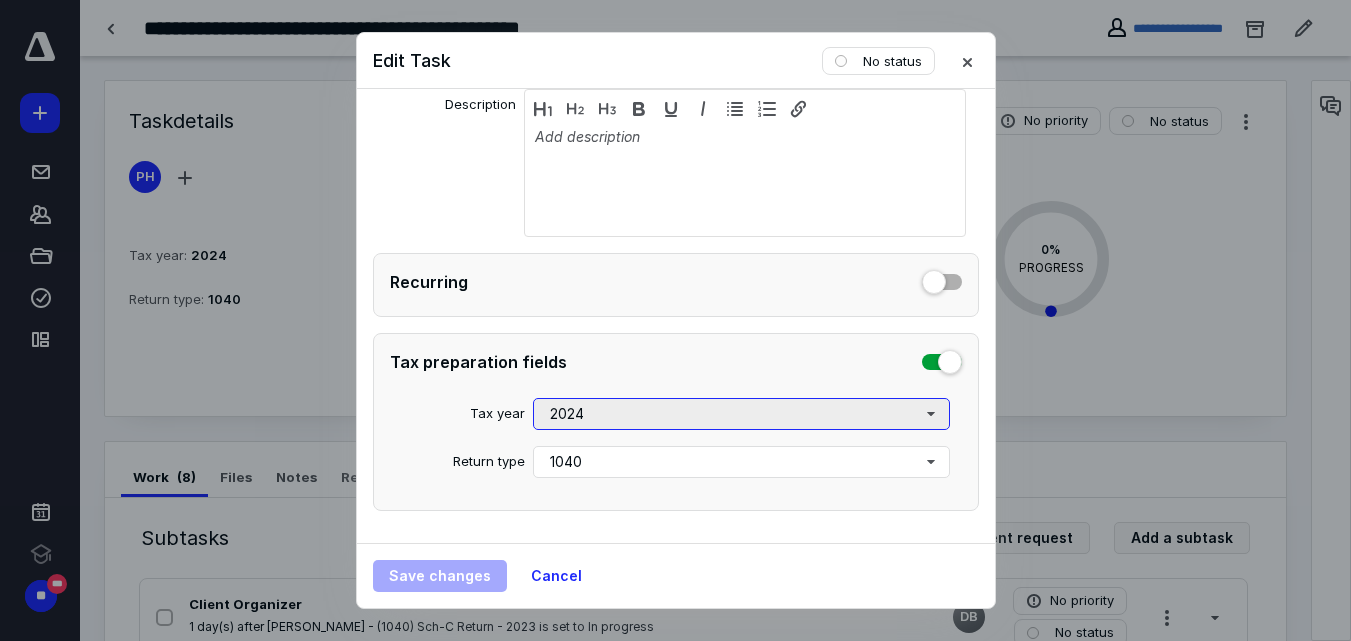 click on "2024" at bounding box center [742, 414] 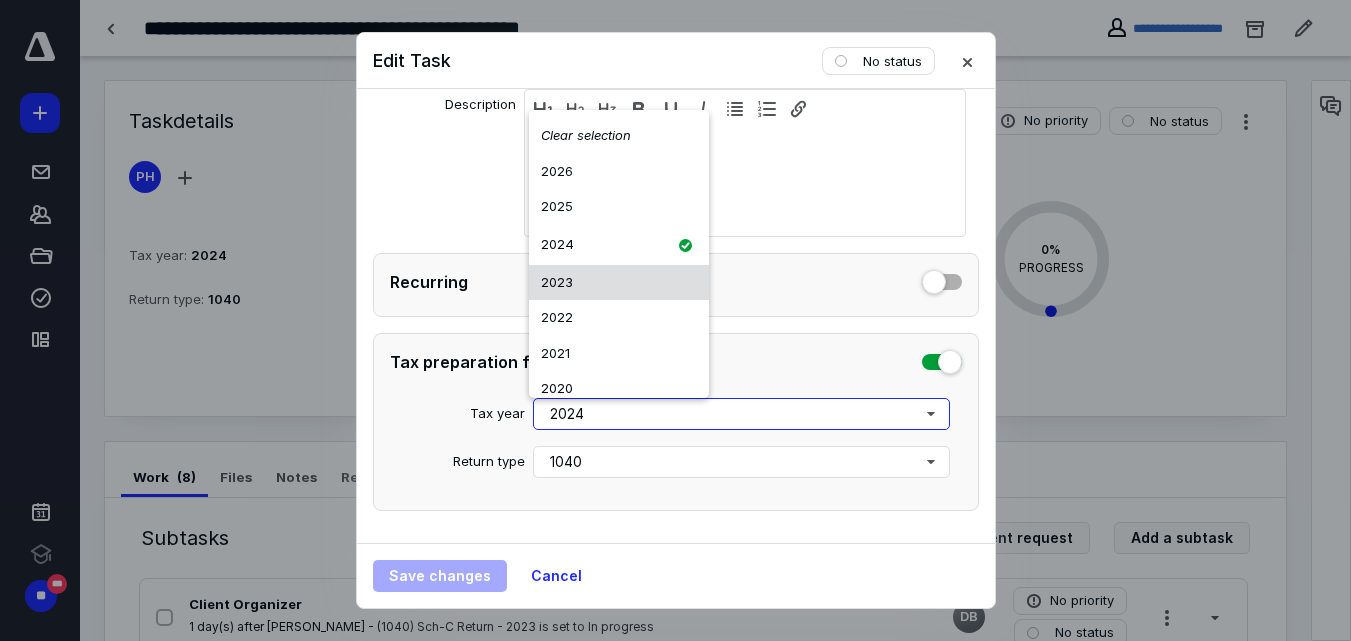 click on "2023" at bounding box center [619, 283] 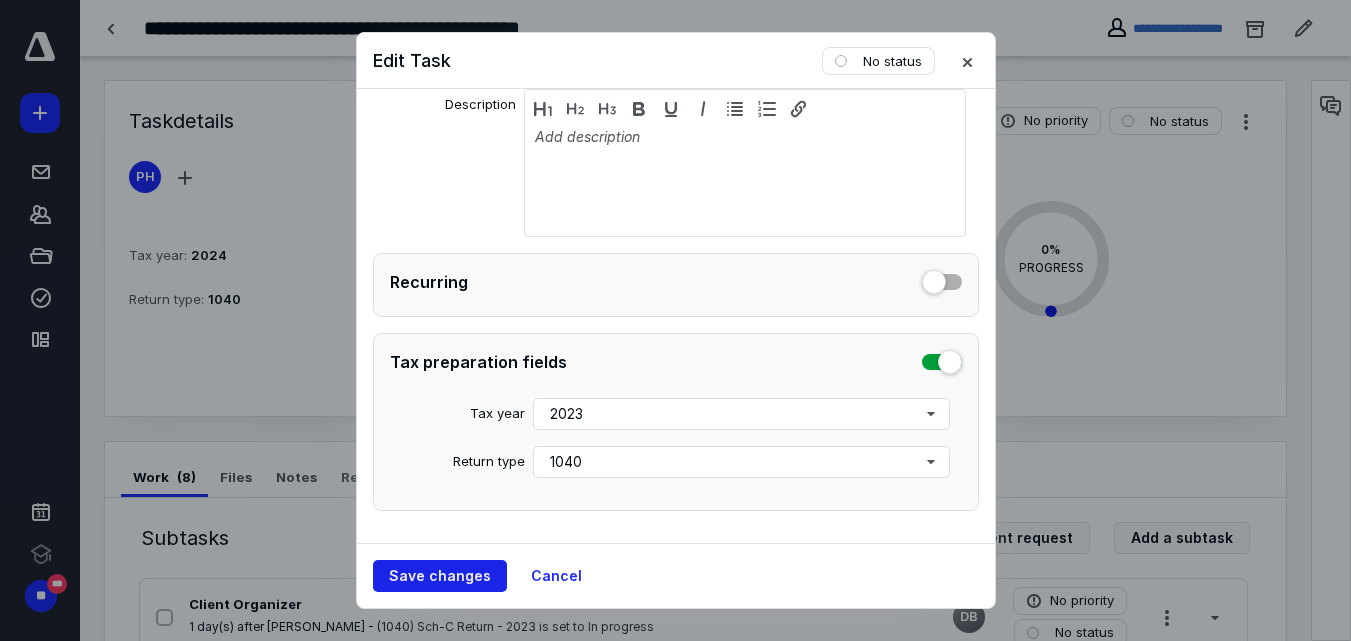 click on "Save changes" at bounding box center (440, 576) 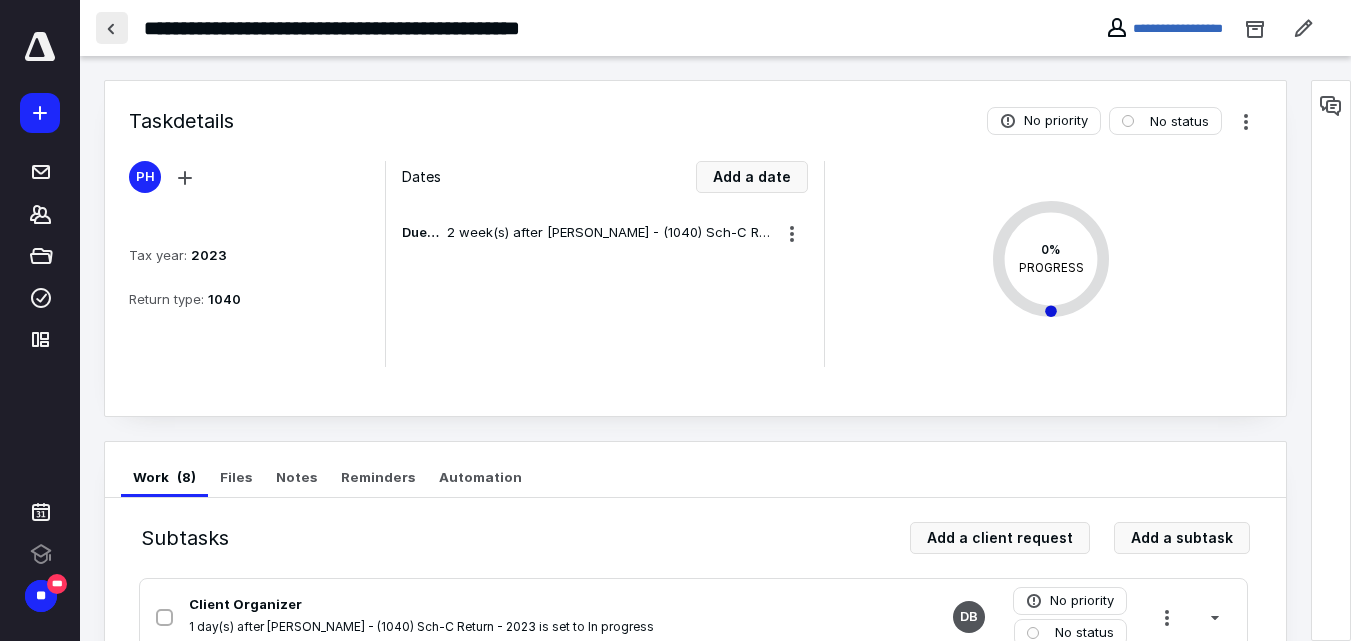 click at bounding box center [112, 28] 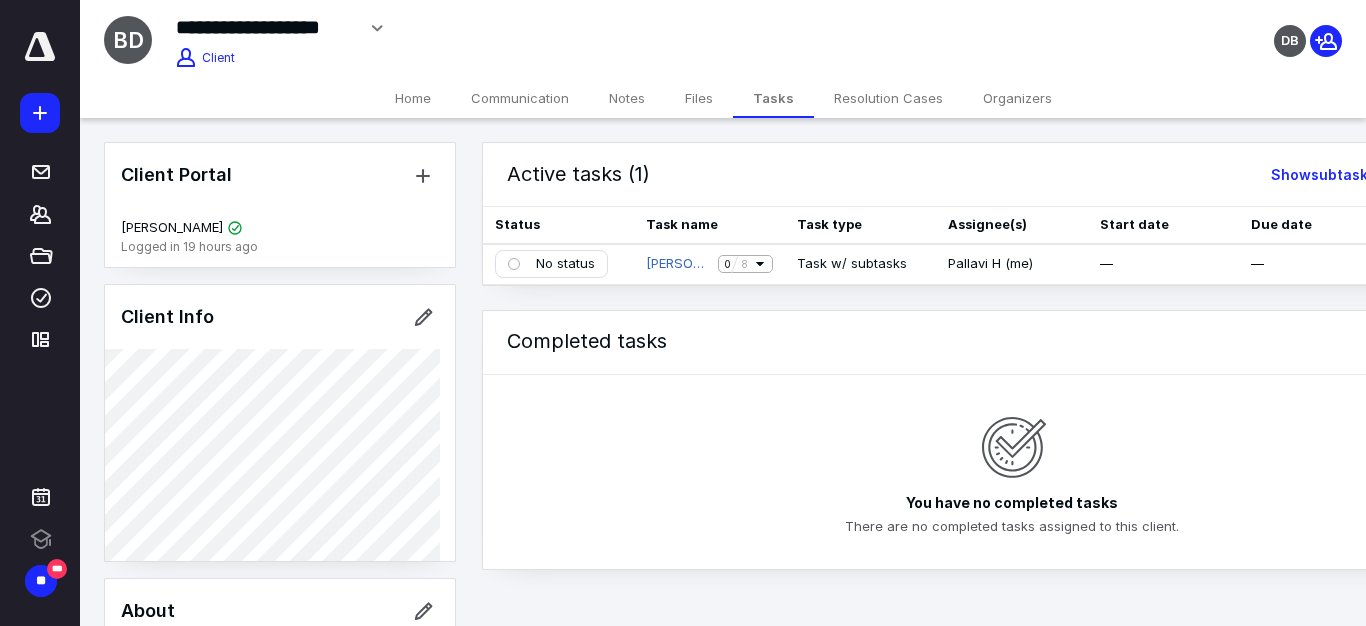 scroll, scrollTop: 0, scrollLeft: 176, axis: horizontal 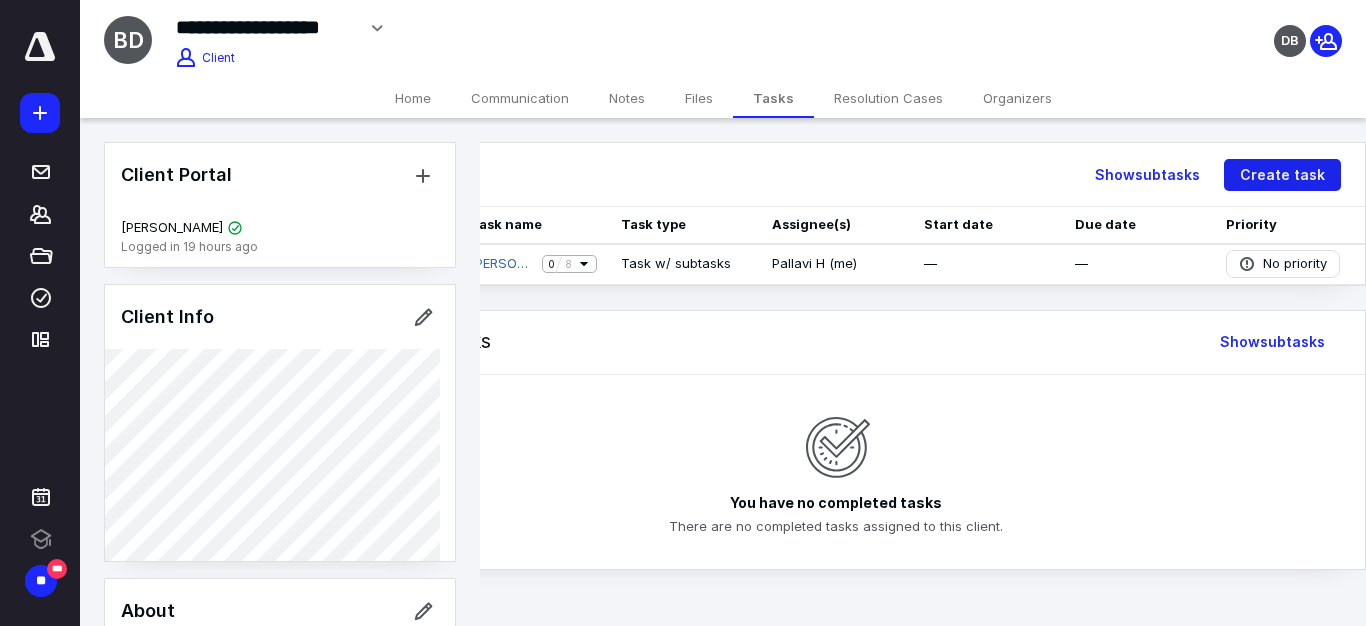 click on "Create task" at bounding box center (1282, 175) 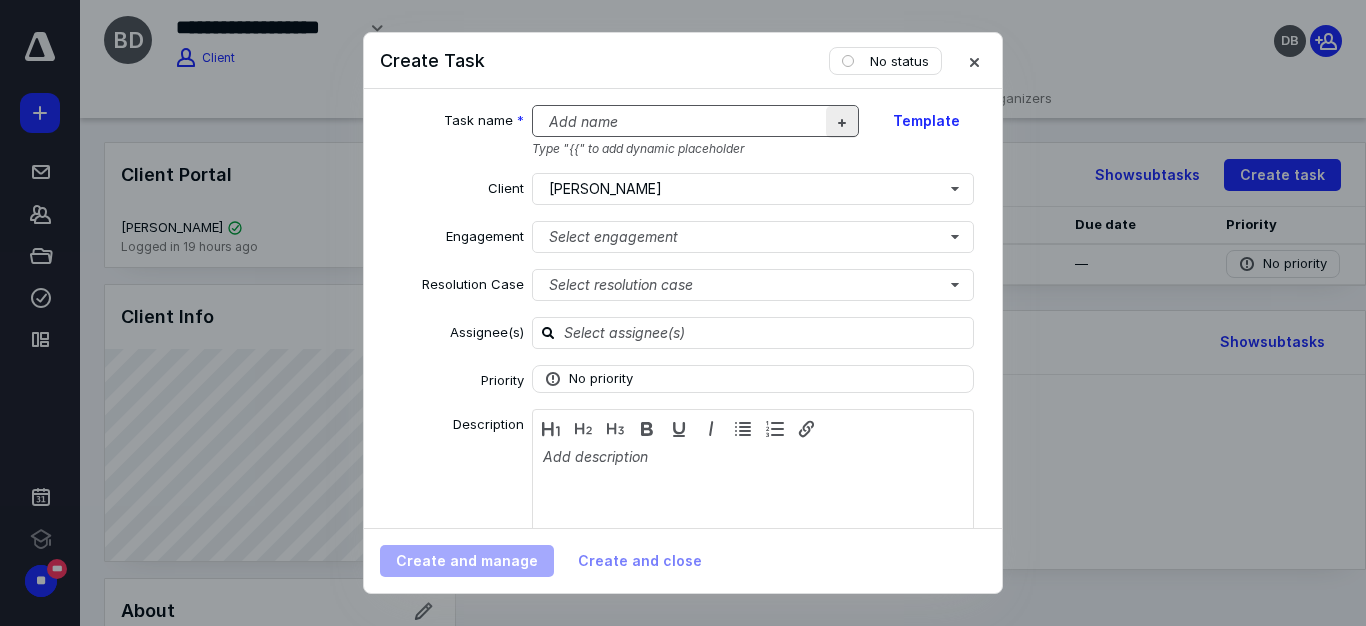 click at bounding box center (842, 122) 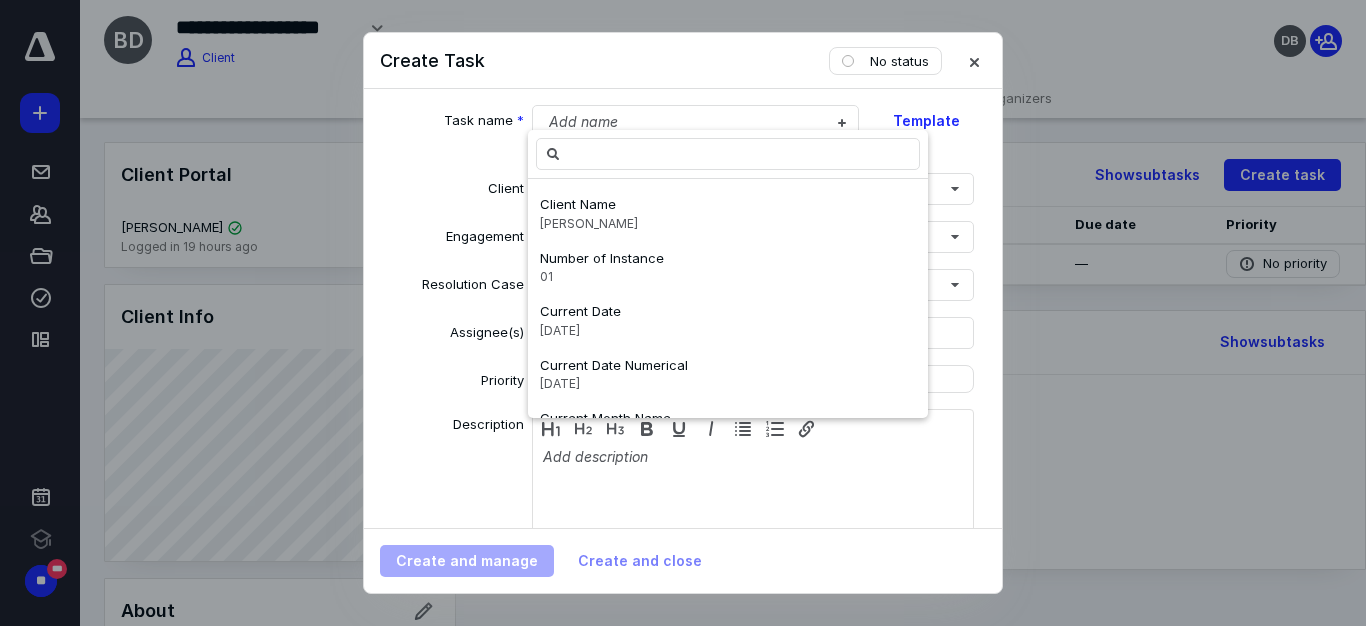 click on "Create Task No status" at bounding box center (683, 61) 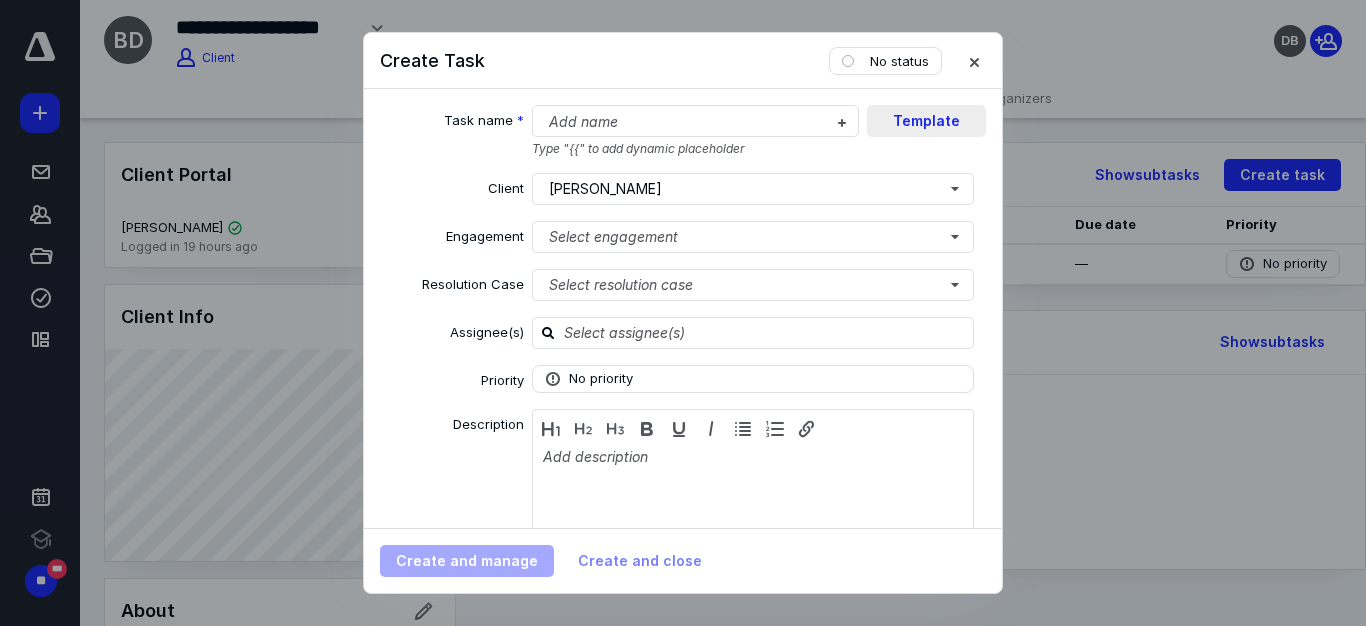 click on "Template" at bounding box center (926, 121) 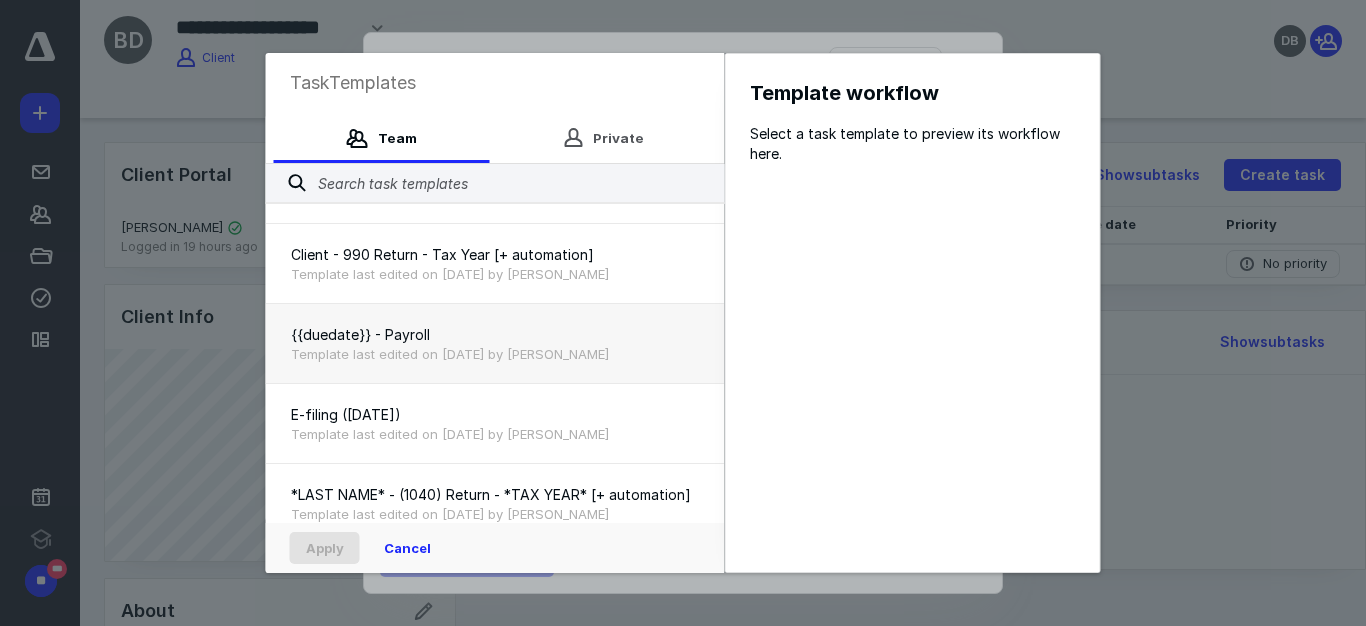 scroll, scrollTop: 800, scrollLeft: 0, axis: vertical 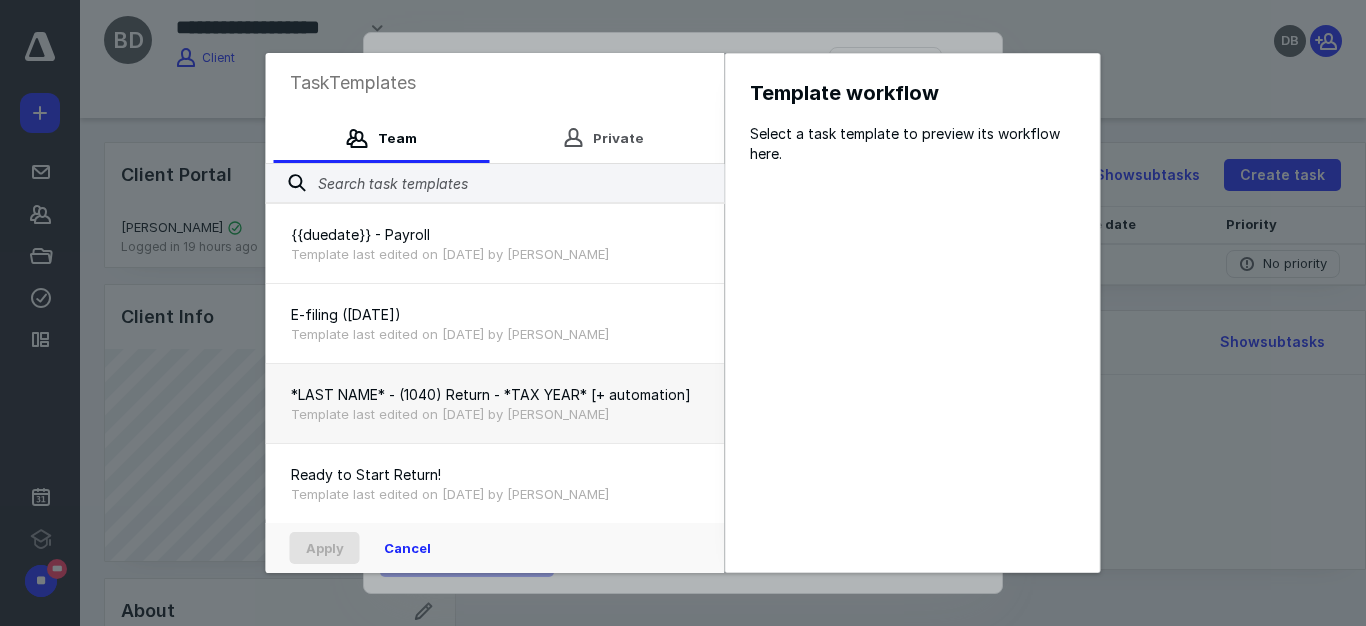 click on "*LAST NAME* - (1040) Return - *TAX YEAR* [+ automation]" at bounding box center (495, 395) 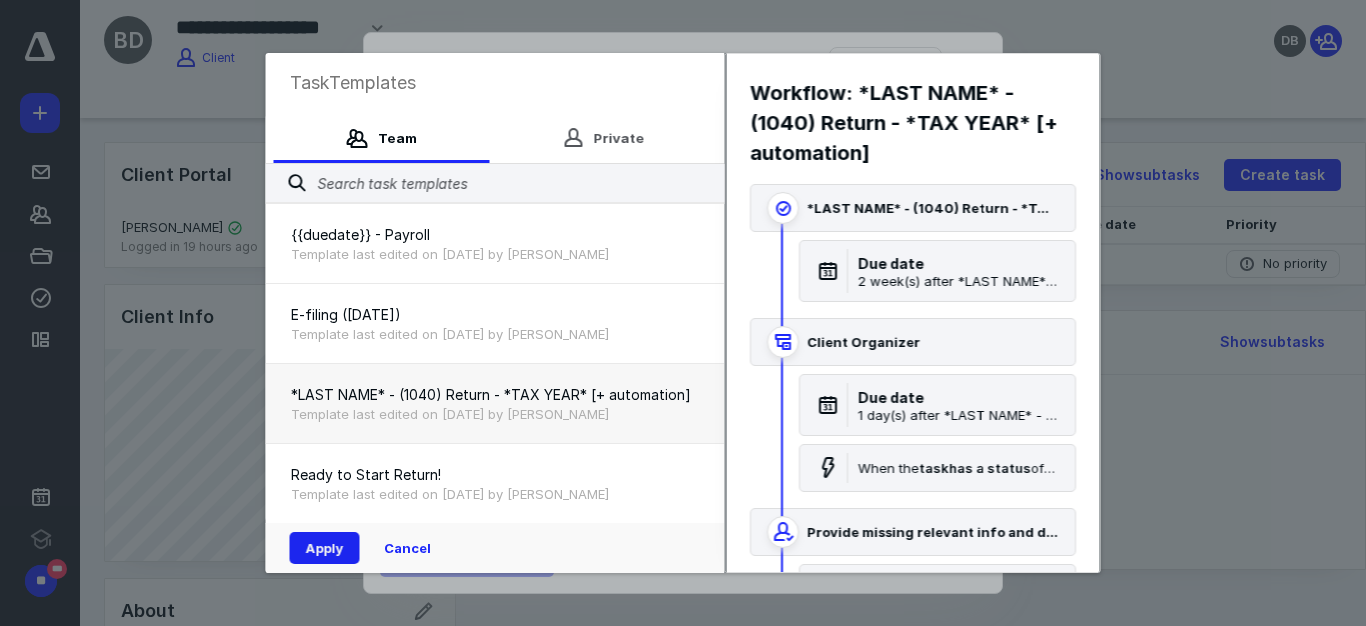 click on "Apply" at bounding box center (325, 548) 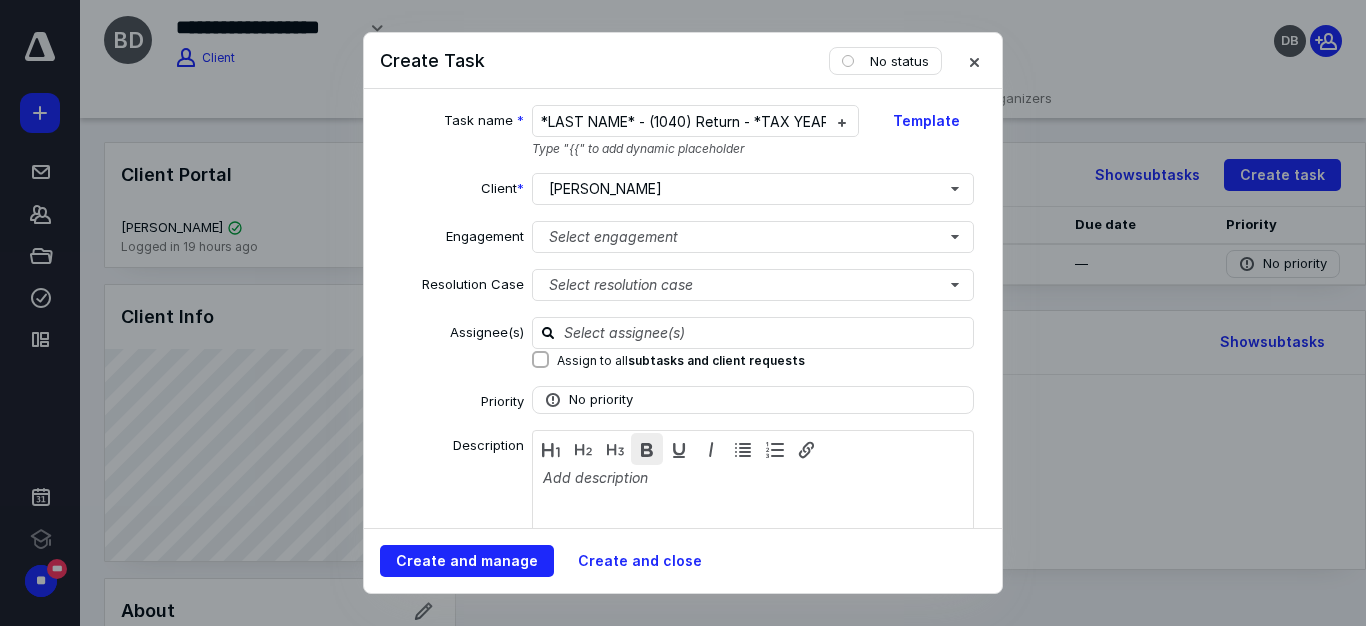 checkbox on "true" 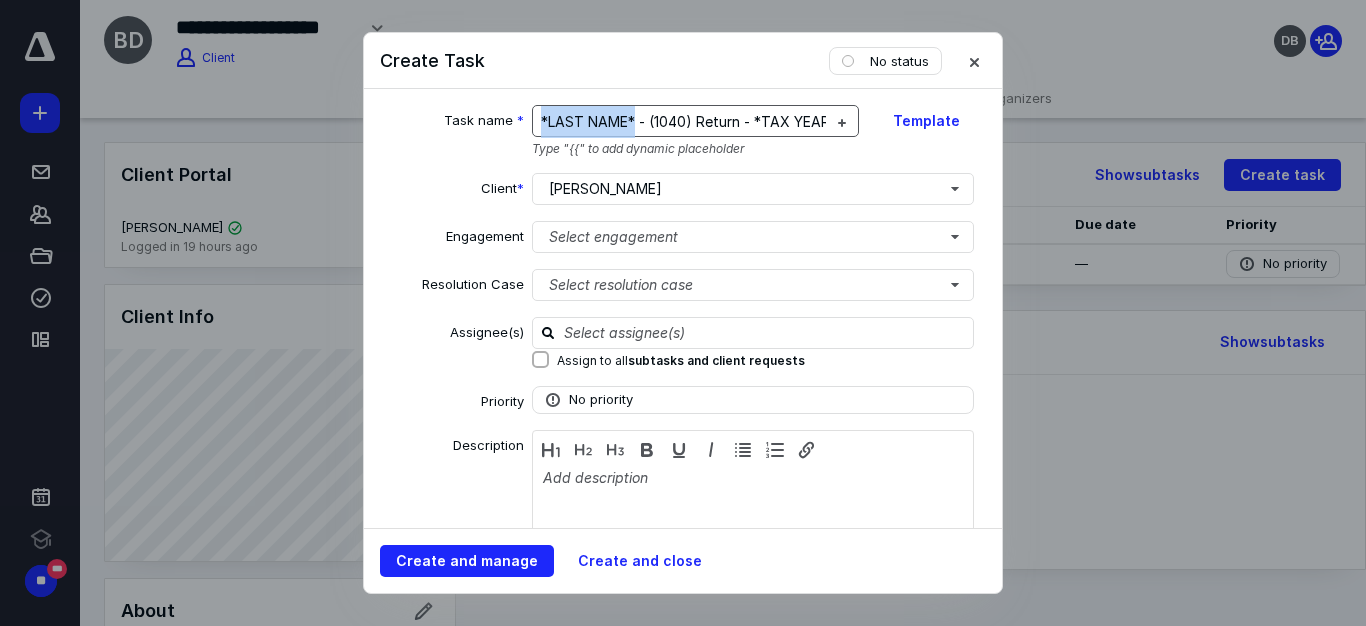 drag, startPoint x: 536, startPoint y: 115, endPoint x: 633, endPoint y: 116, distance: 97.00516 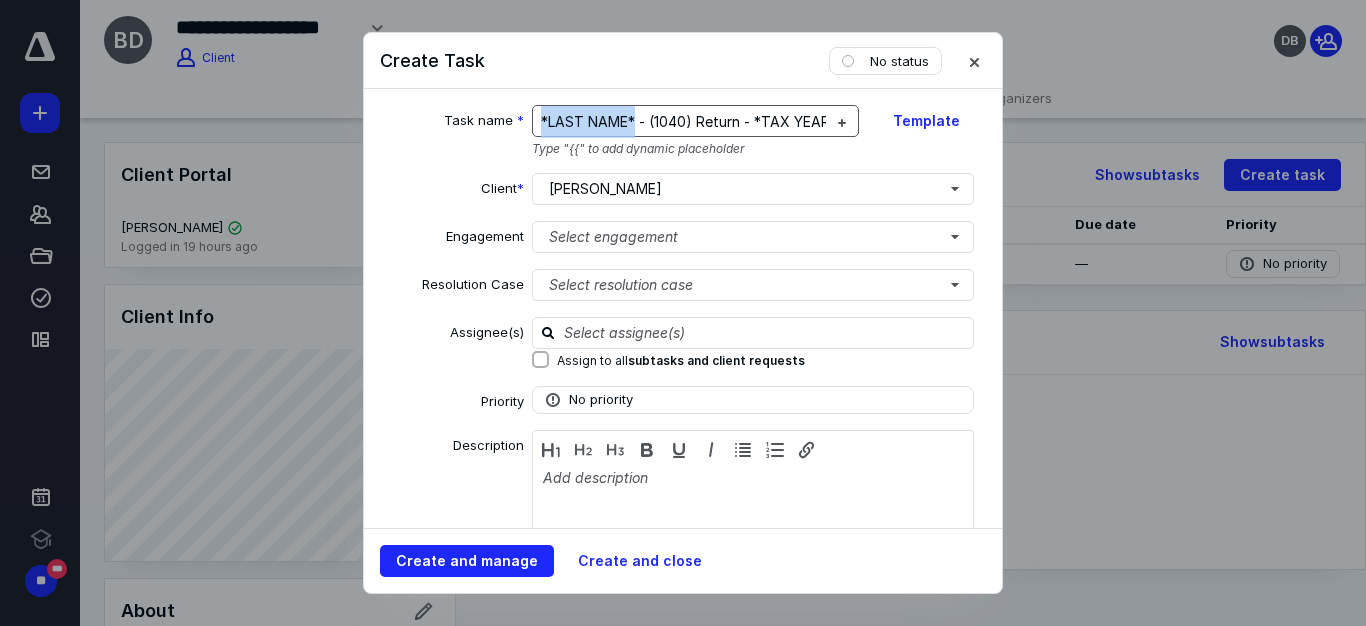 click on "*LAST NAME* - (1040) Return - *TAX YEAR* [+ automation]" at bounding box center [741, 121] 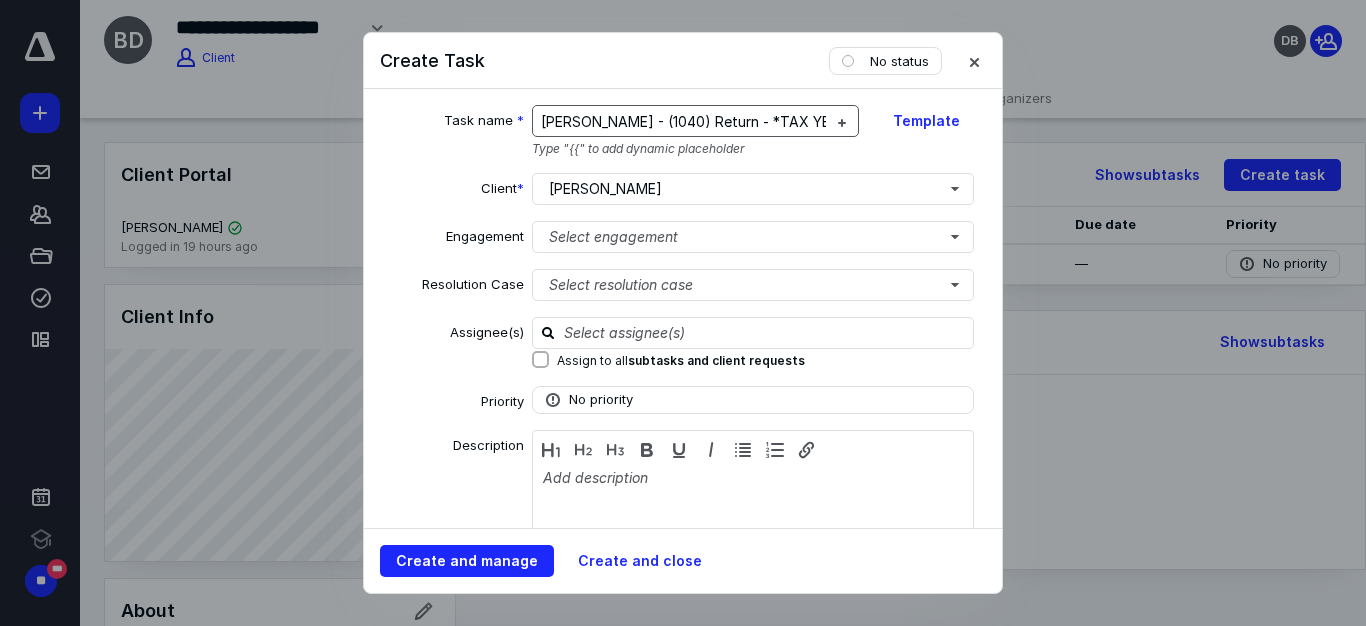click on "[PERSON_NAME] - (1040) Return - *TAX YEAR* [+ automation]" at bounding box center (750, 121) 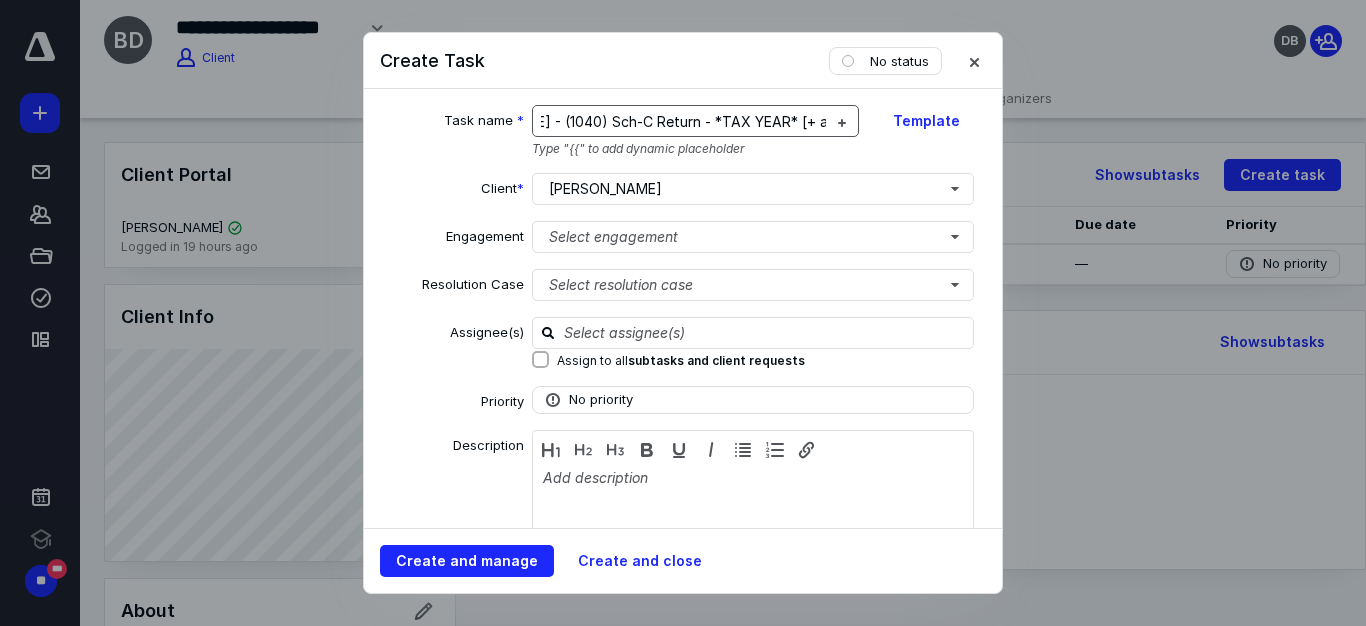 scroll, scrollTop: 0, scrollLeft: 170, axis: horizontal 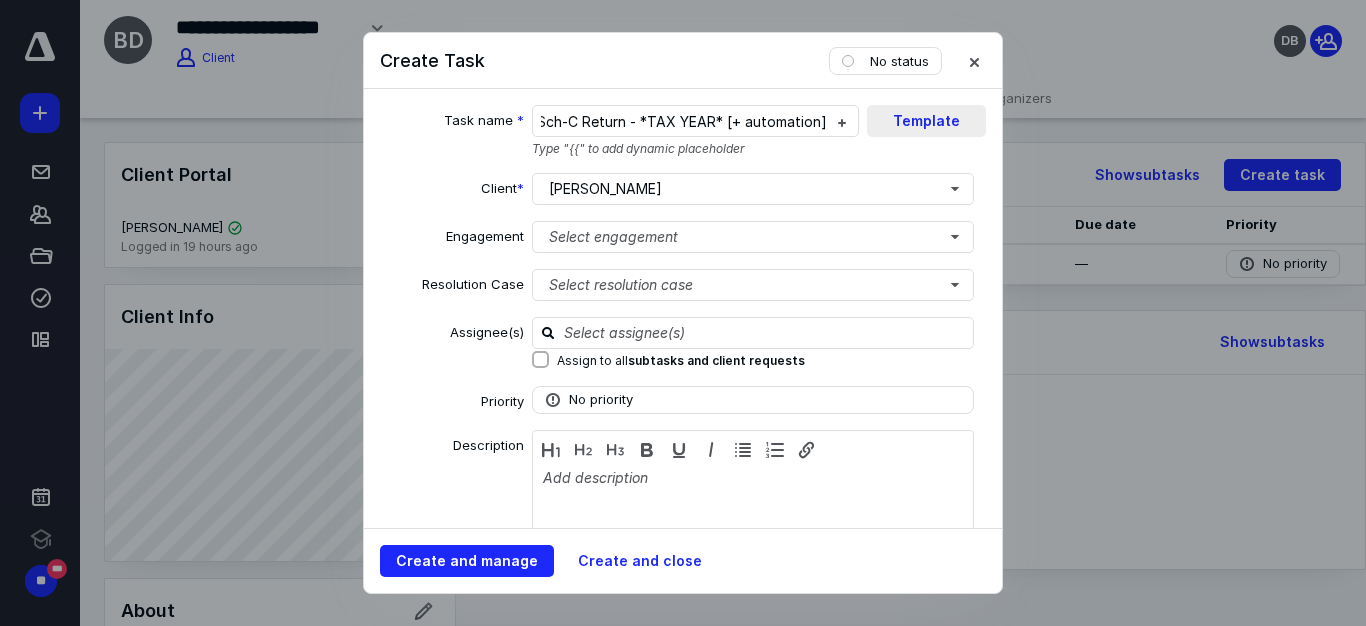 drag, startPoint x: 652, startPoint y: 114, endPoint x: 855, endPoint y: 114, distance: 203 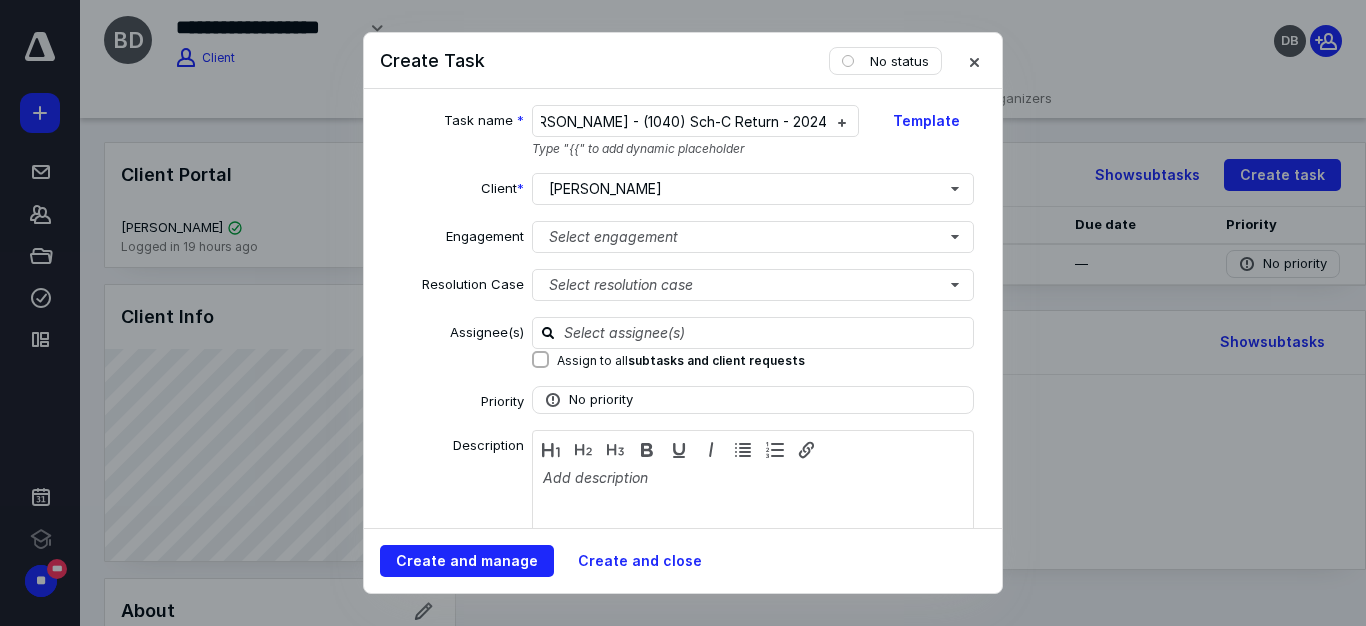 scroll, scrollTop: 0, scrollLeft: 46, axis: horizontal 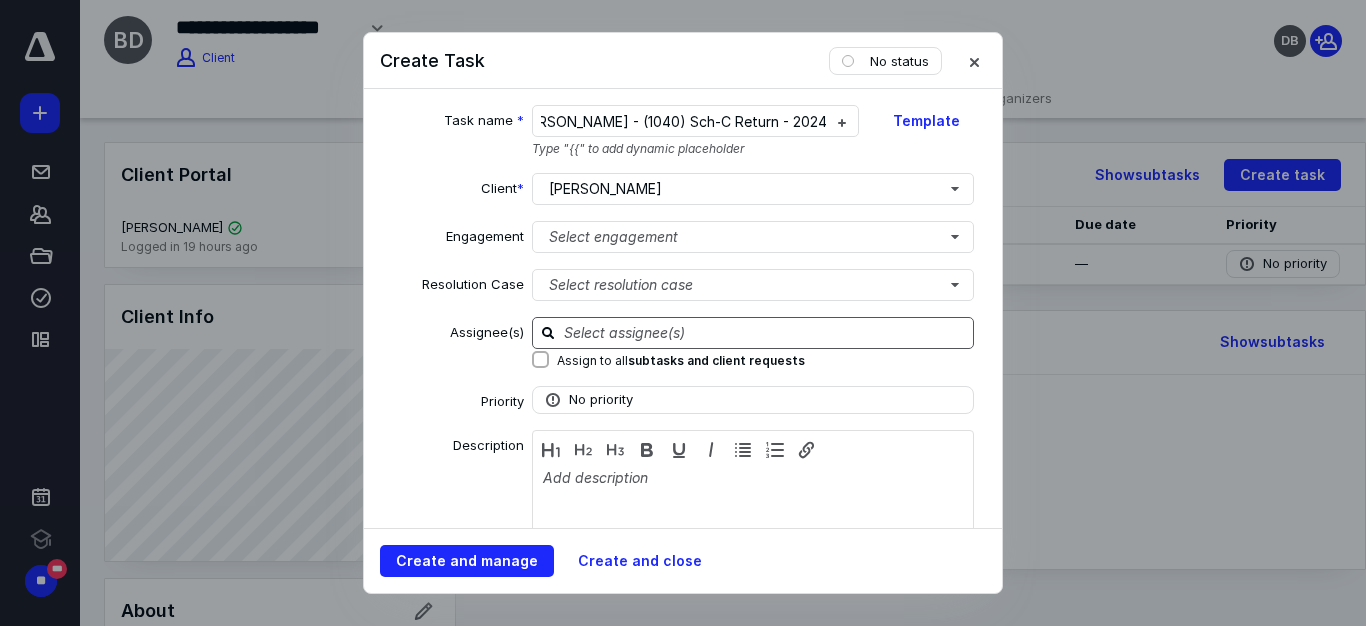 click at bounding box center (765, 332) 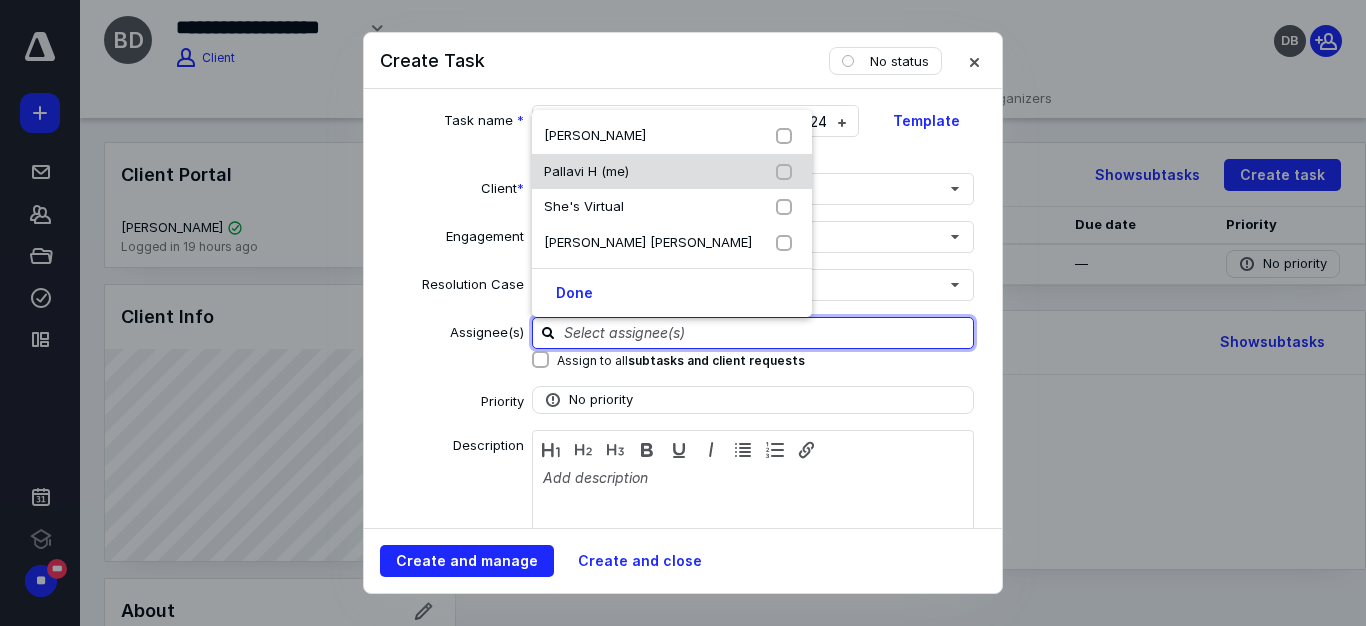 click on "Pallavi H (me)" at bounding box center (586, 171) 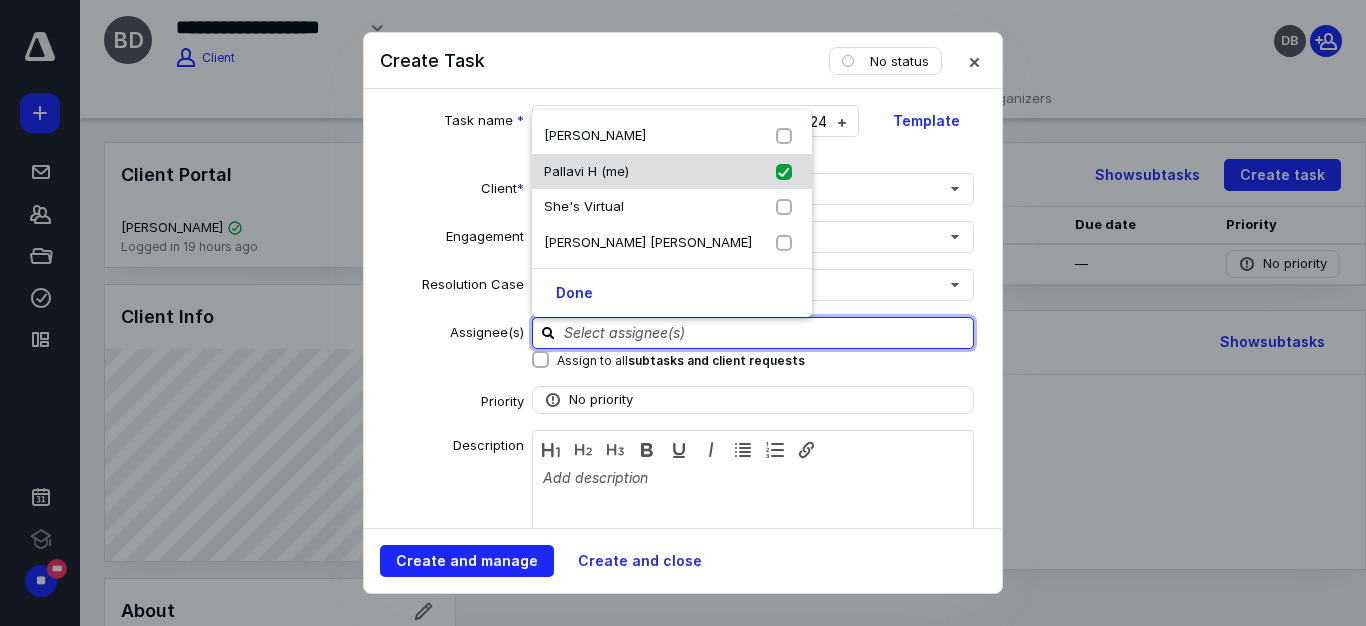 checkbox on "true" 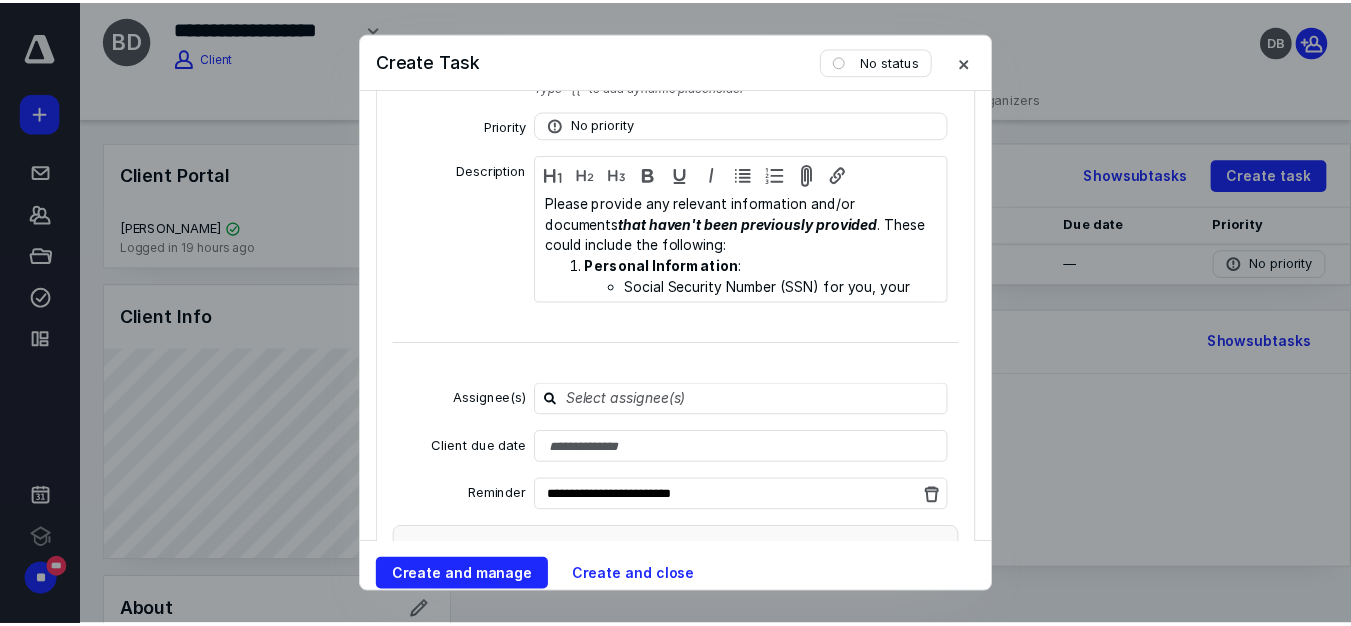 scroll, scrollTop: 2500, scrollLeft: 0, axis: vertical 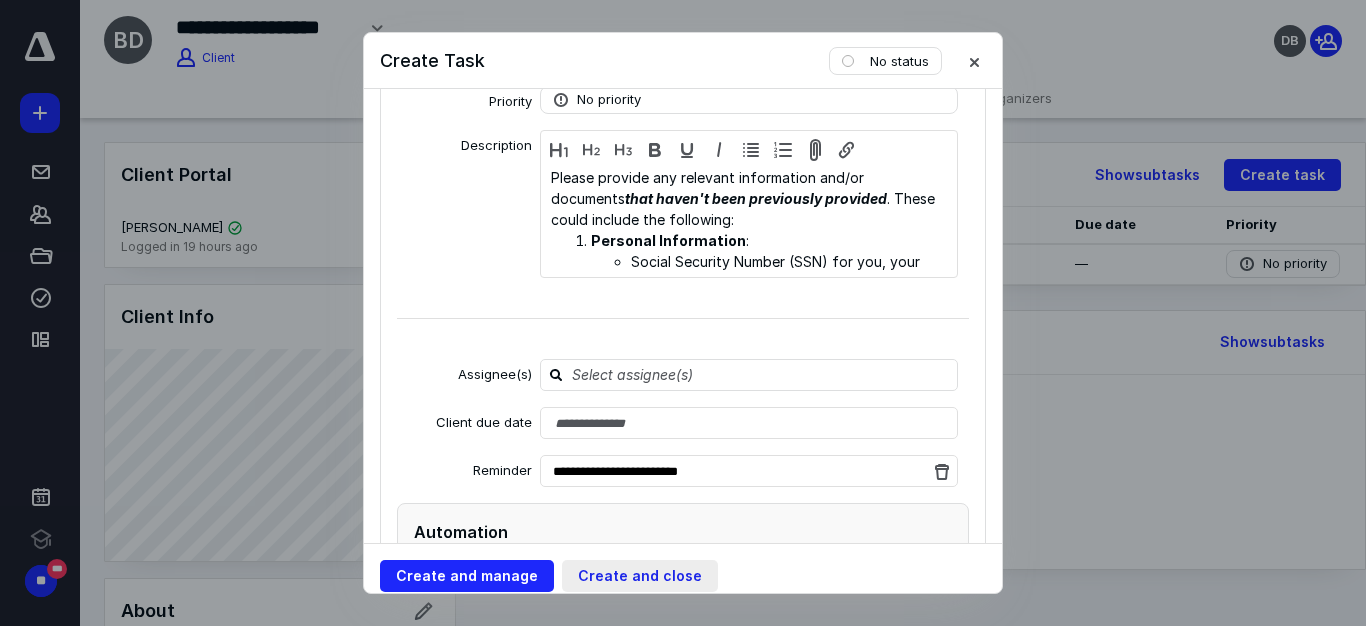 click on "Create and close" at bounding box center (640, 576) 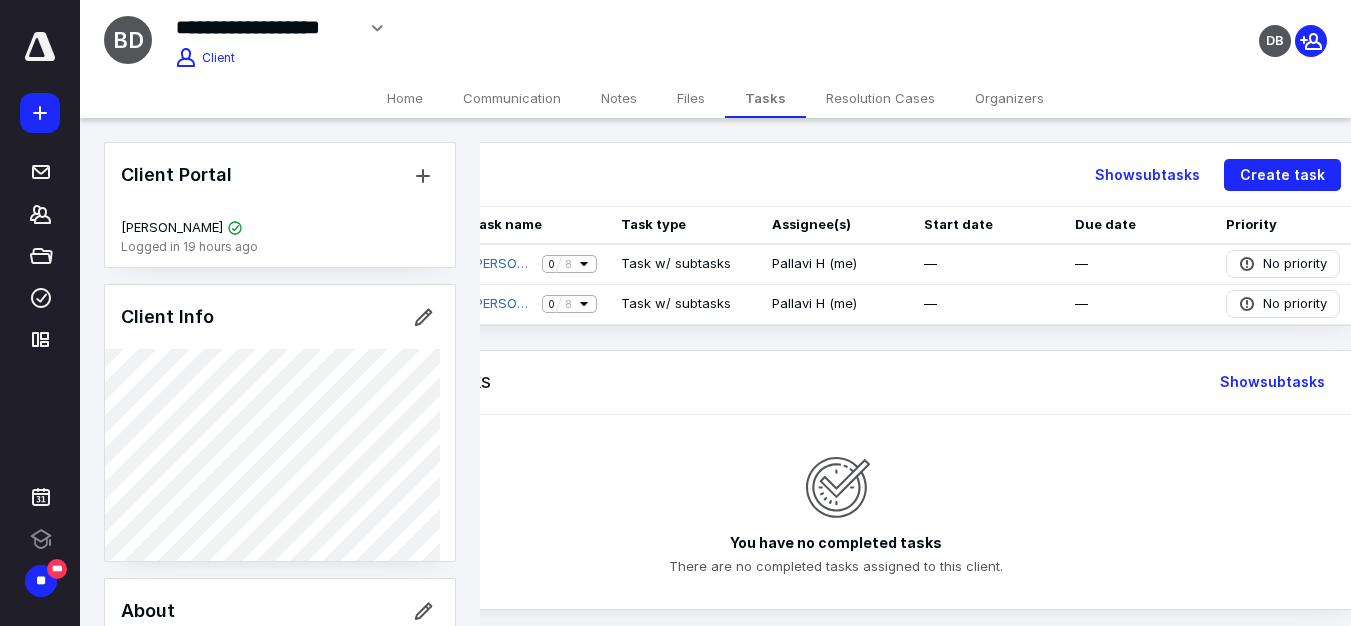 scroll, scrollTop: 0, scrollLeft: 191, axis: horizontal 